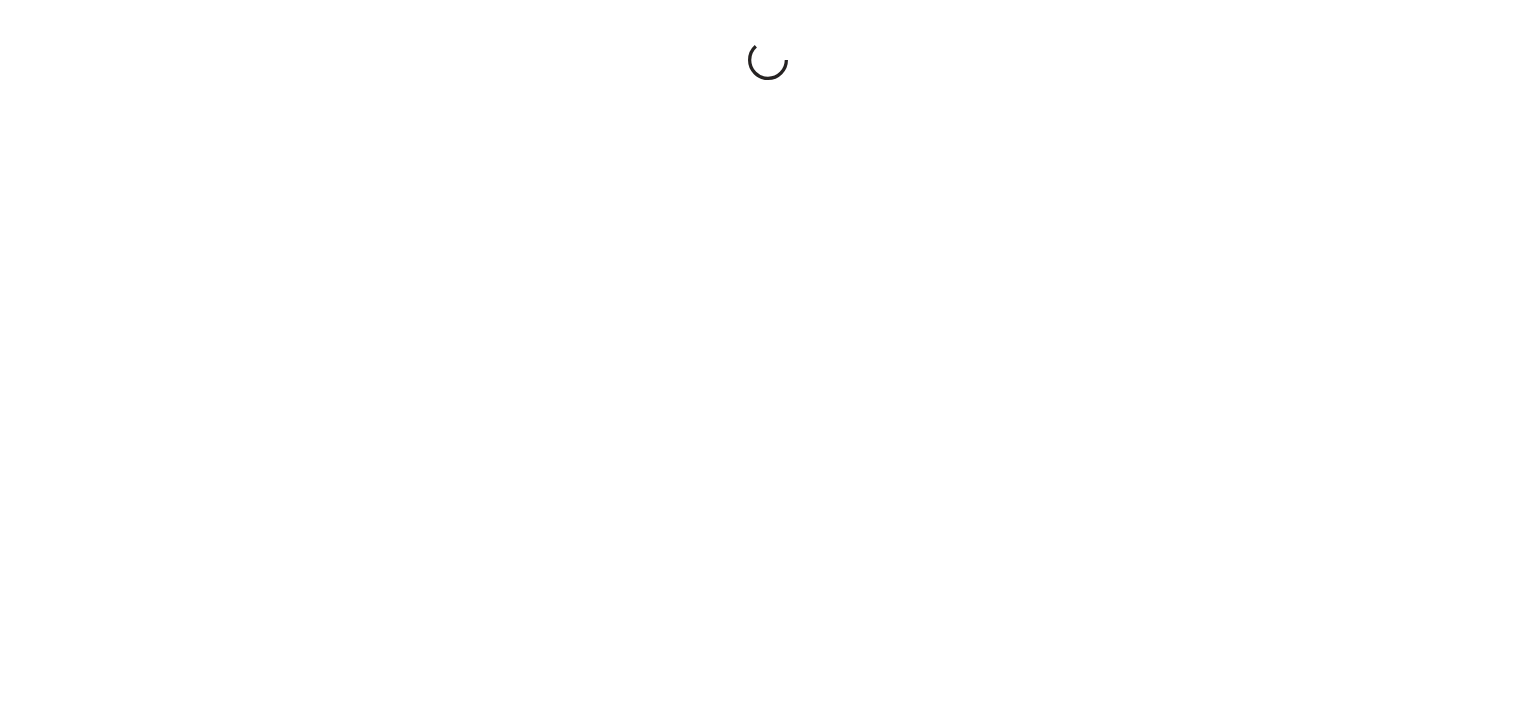 scroll, scrollTop: 0, scrollLeft: 0, axis: both 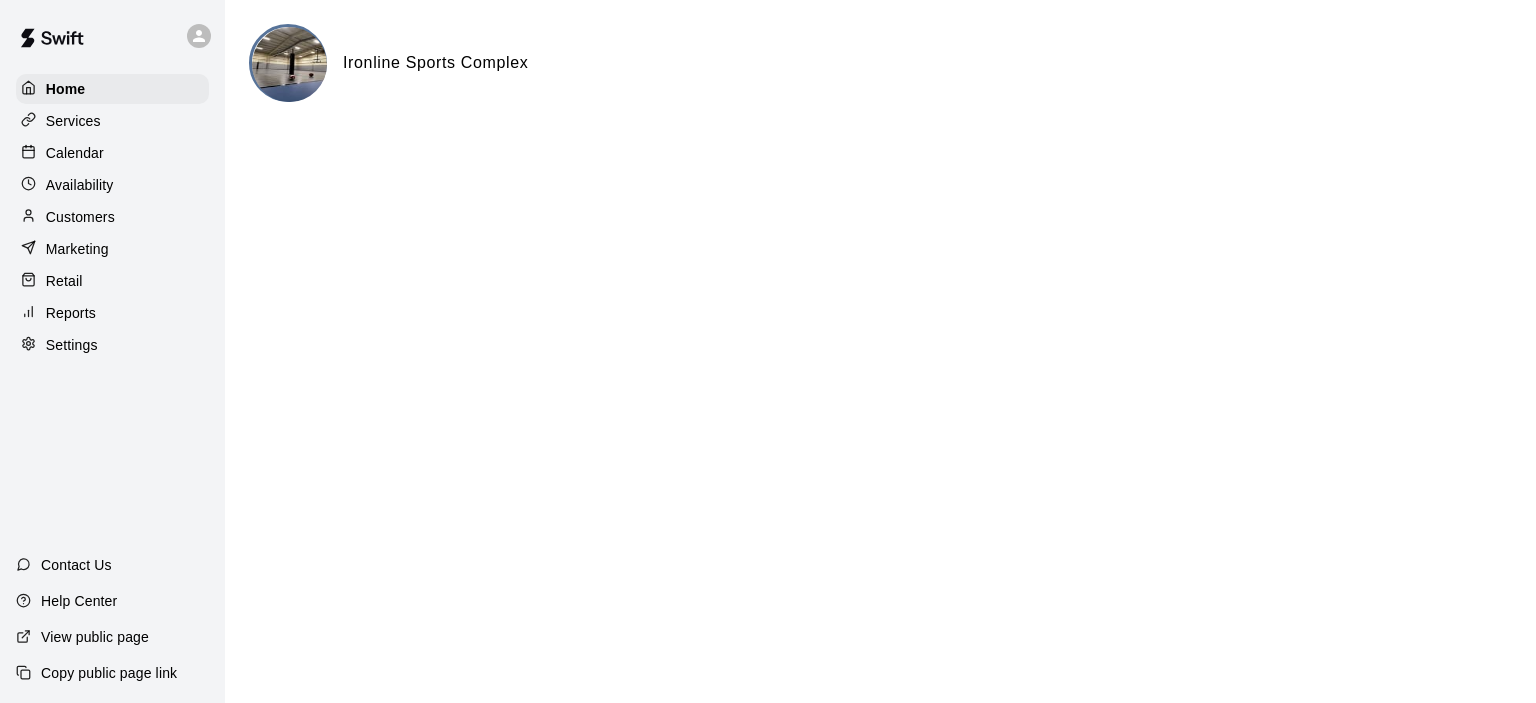 click on "Customers" at bounding box center [80, 217] 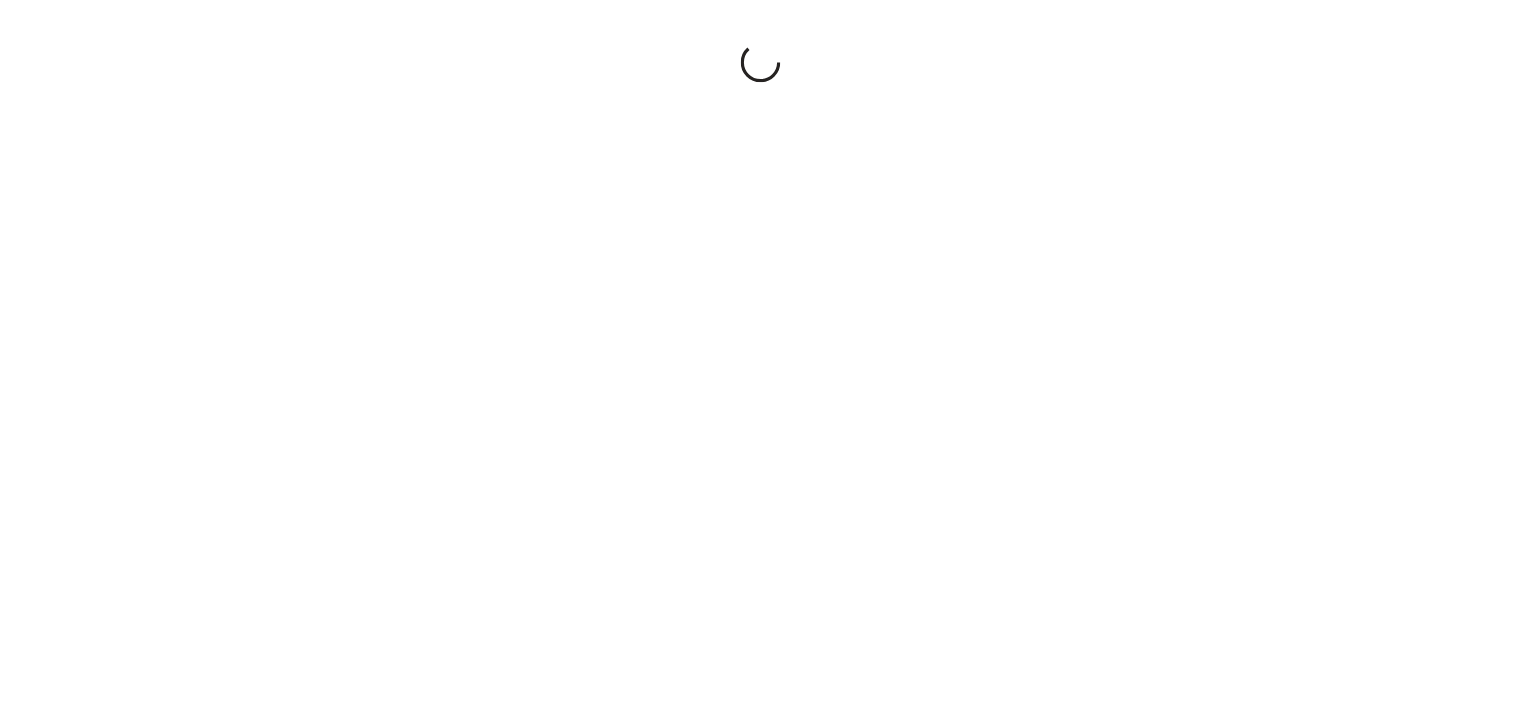 scroll, scrollTop: 0, scrollLeft: 0, axis: both 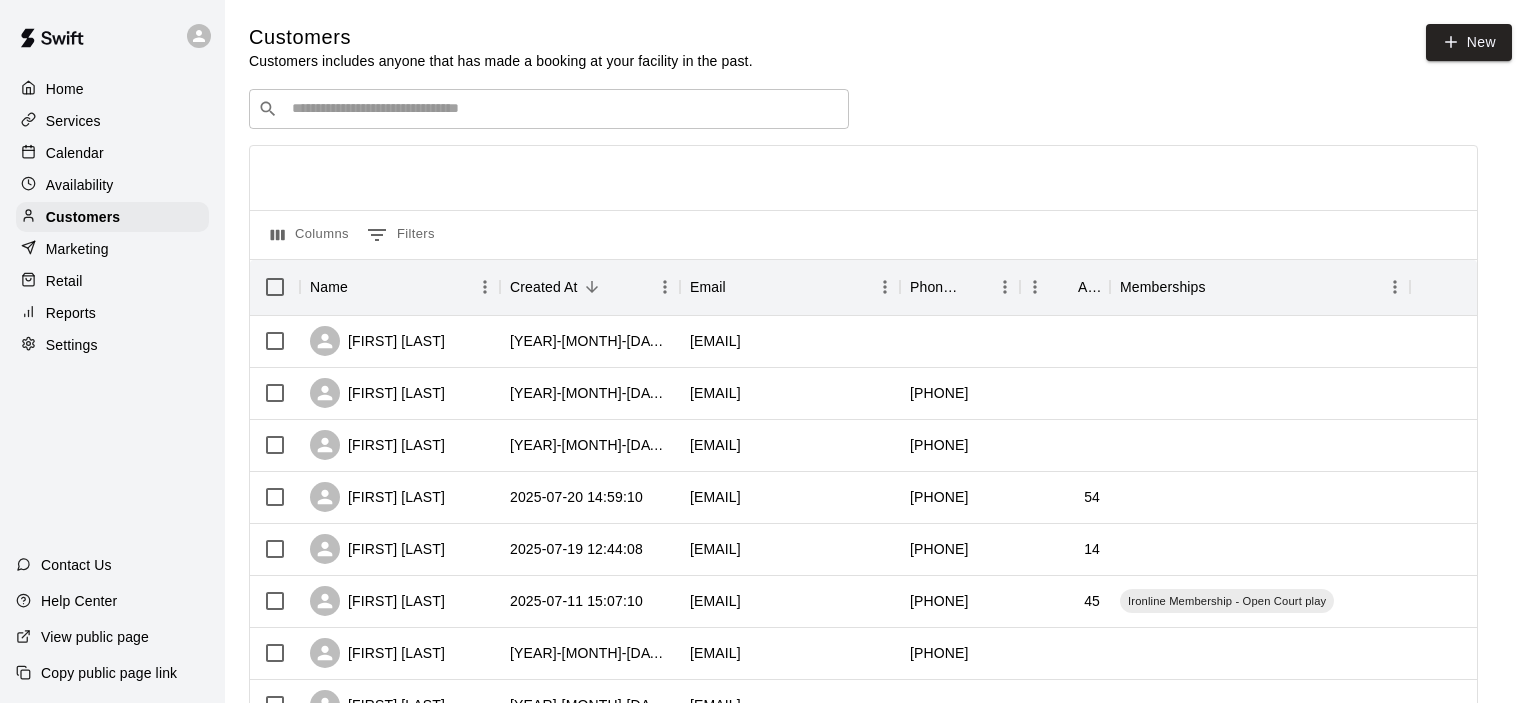 click at bounding box center [563, 109] 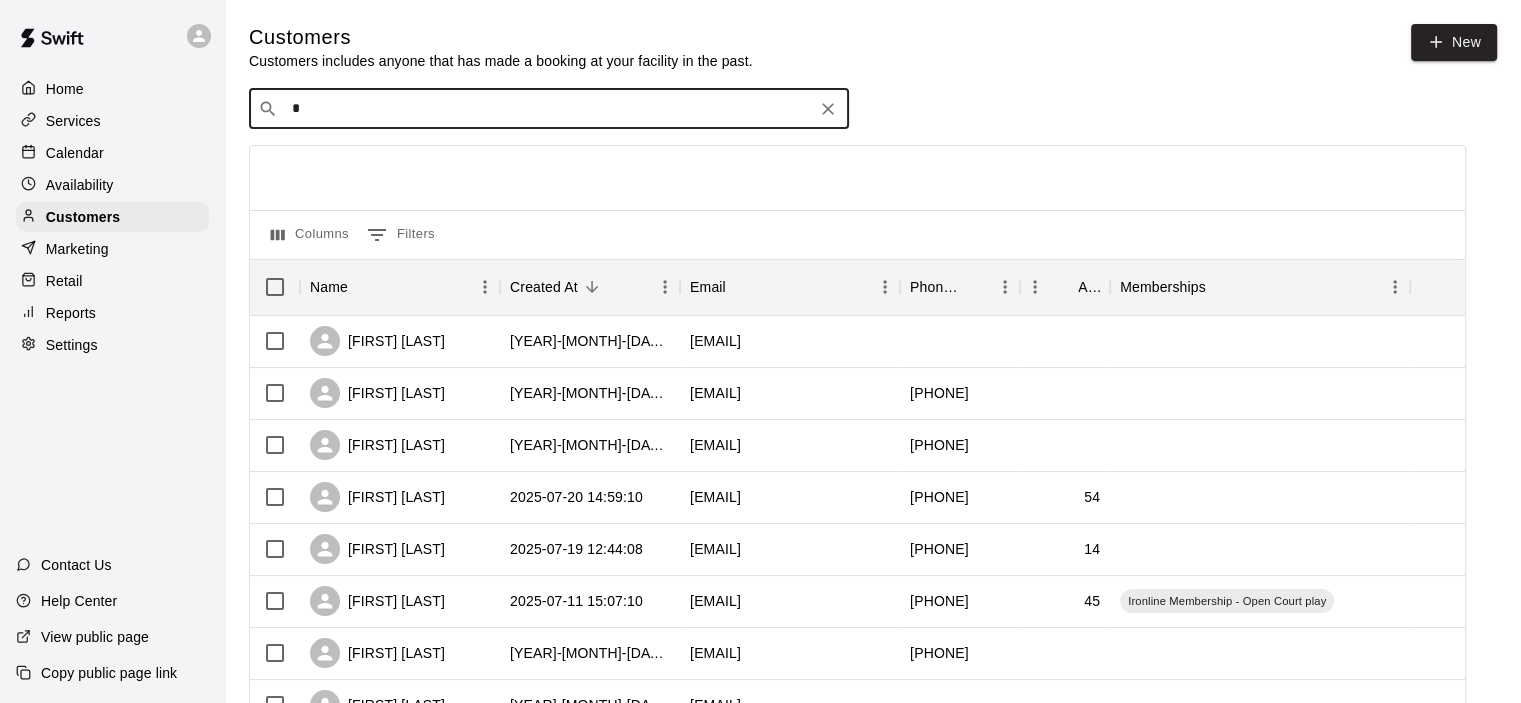 click on "*" at bounding box center (548, 109) 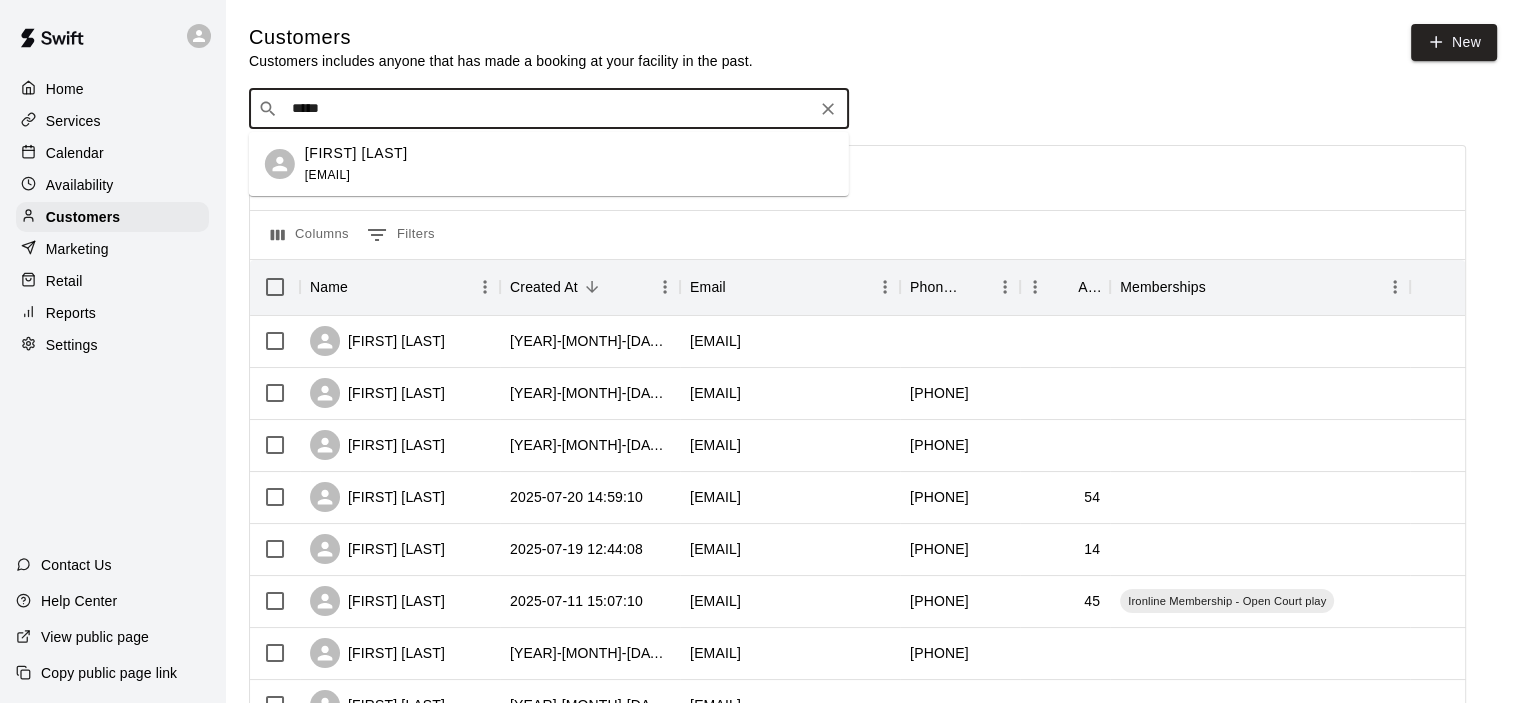 type on "****" 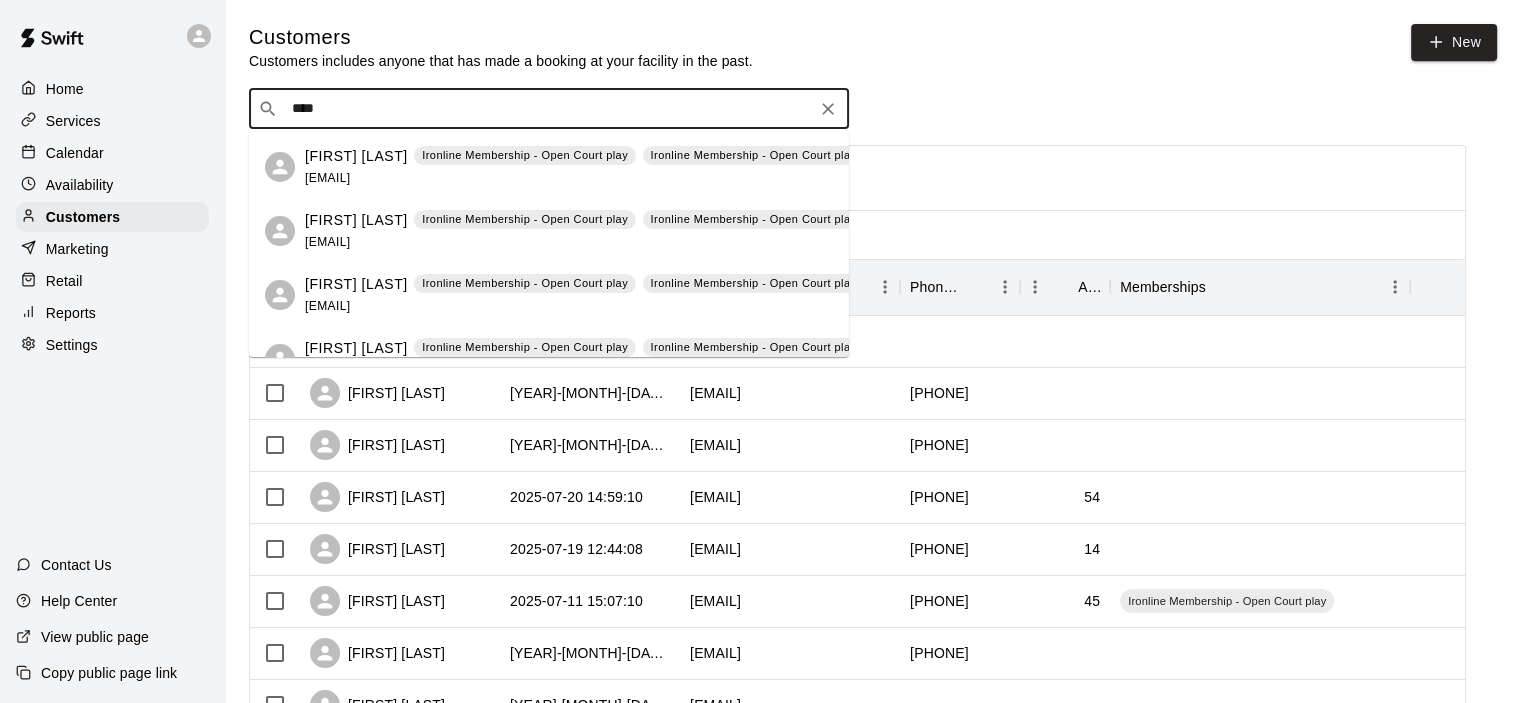click on "[FIRST] [LAST] [EMAIL] [FIRST] [LAST] [EMAIL] [FIRST] [LAST] [EMAIL] [FIRST] [LAST] [EMAIL]" at bounding box center [549, 244] 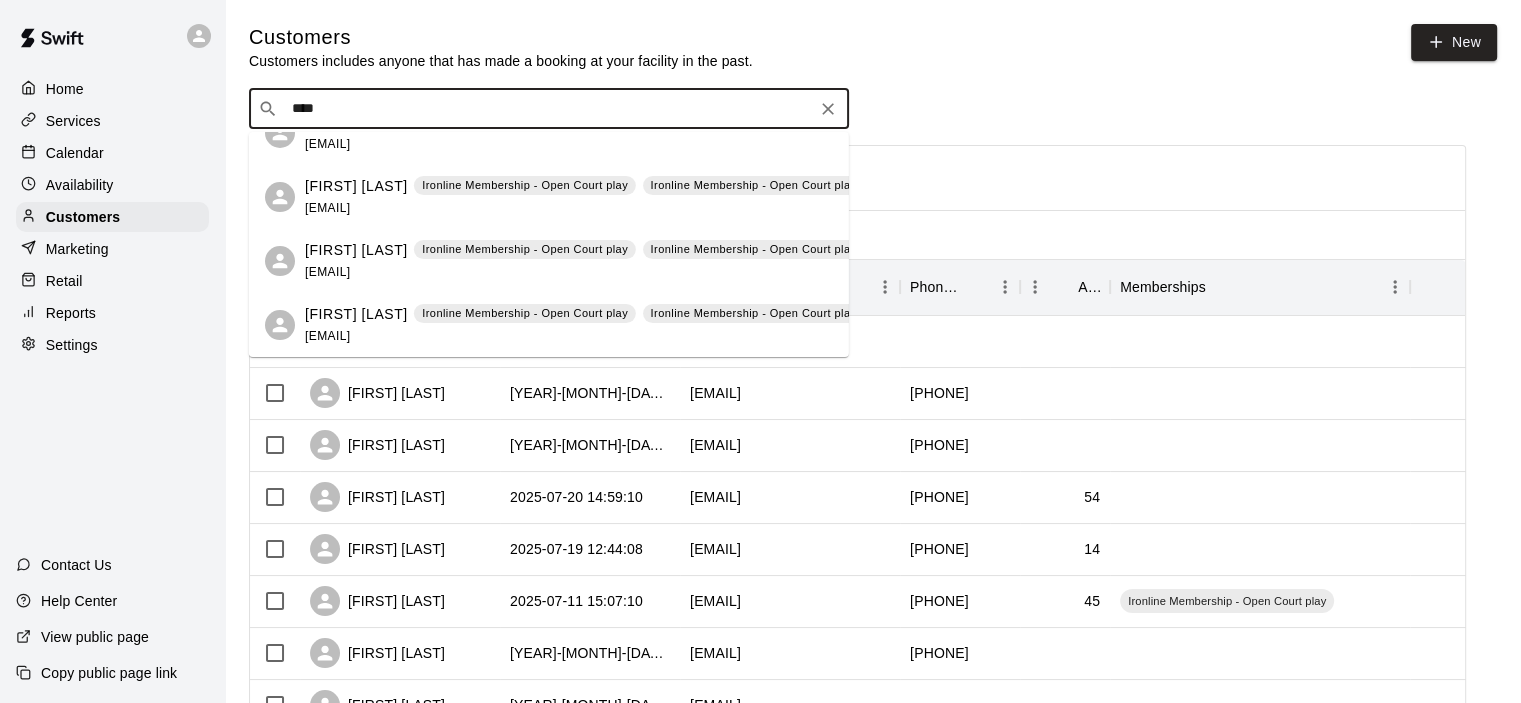click on "[FIRST] [LAST]" at bounding box center (356, 250) 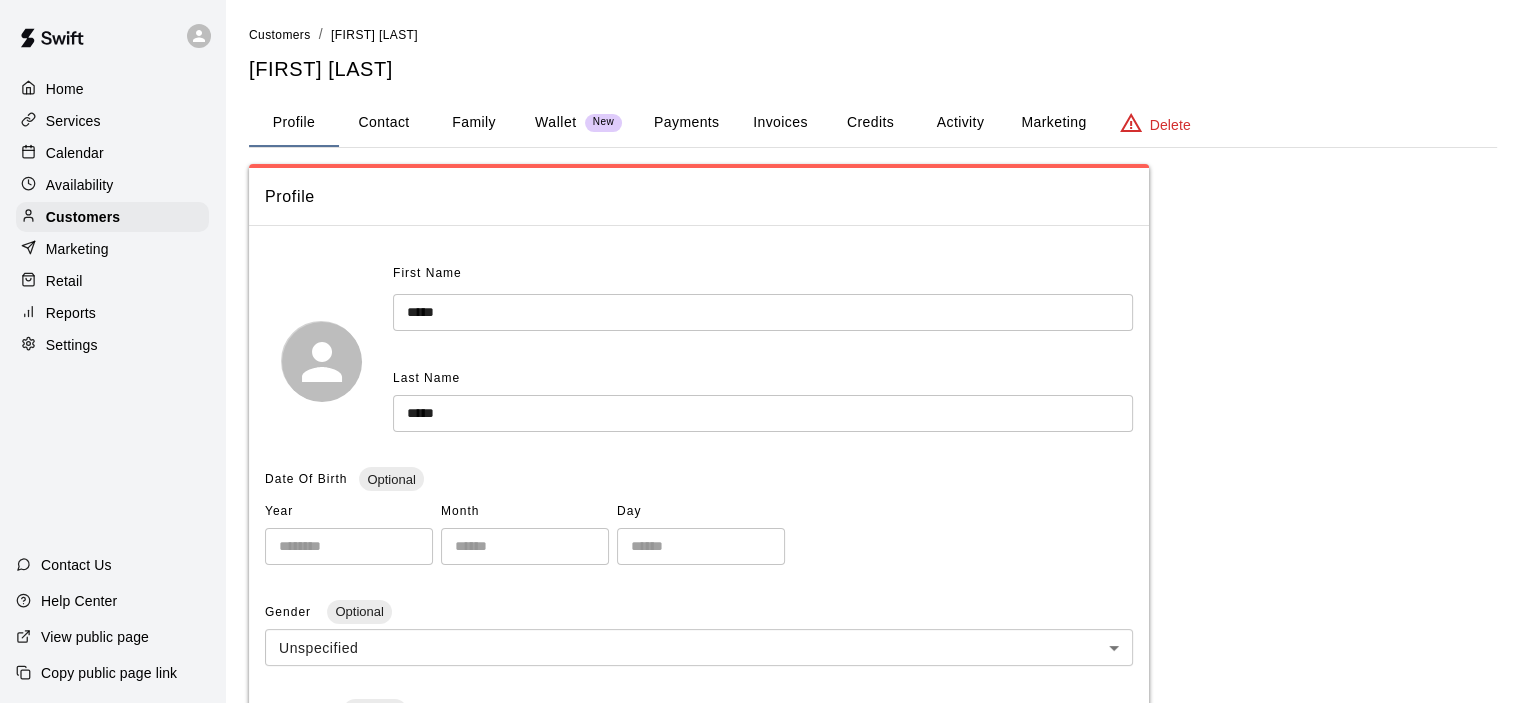 scroll, scrollTop: 100, scrollLeft: 0, axis: vertical 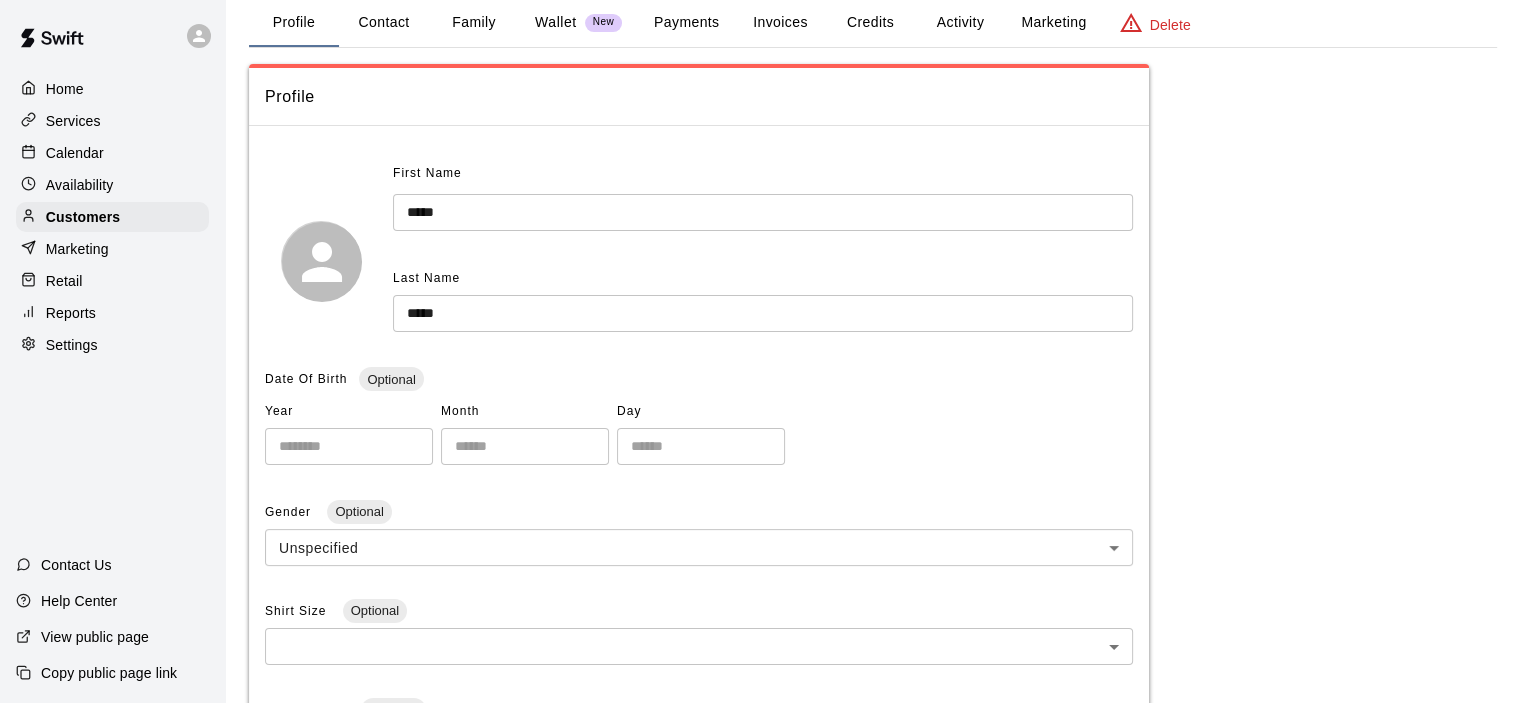 click on "Payments" at bounding box center [686, 23] 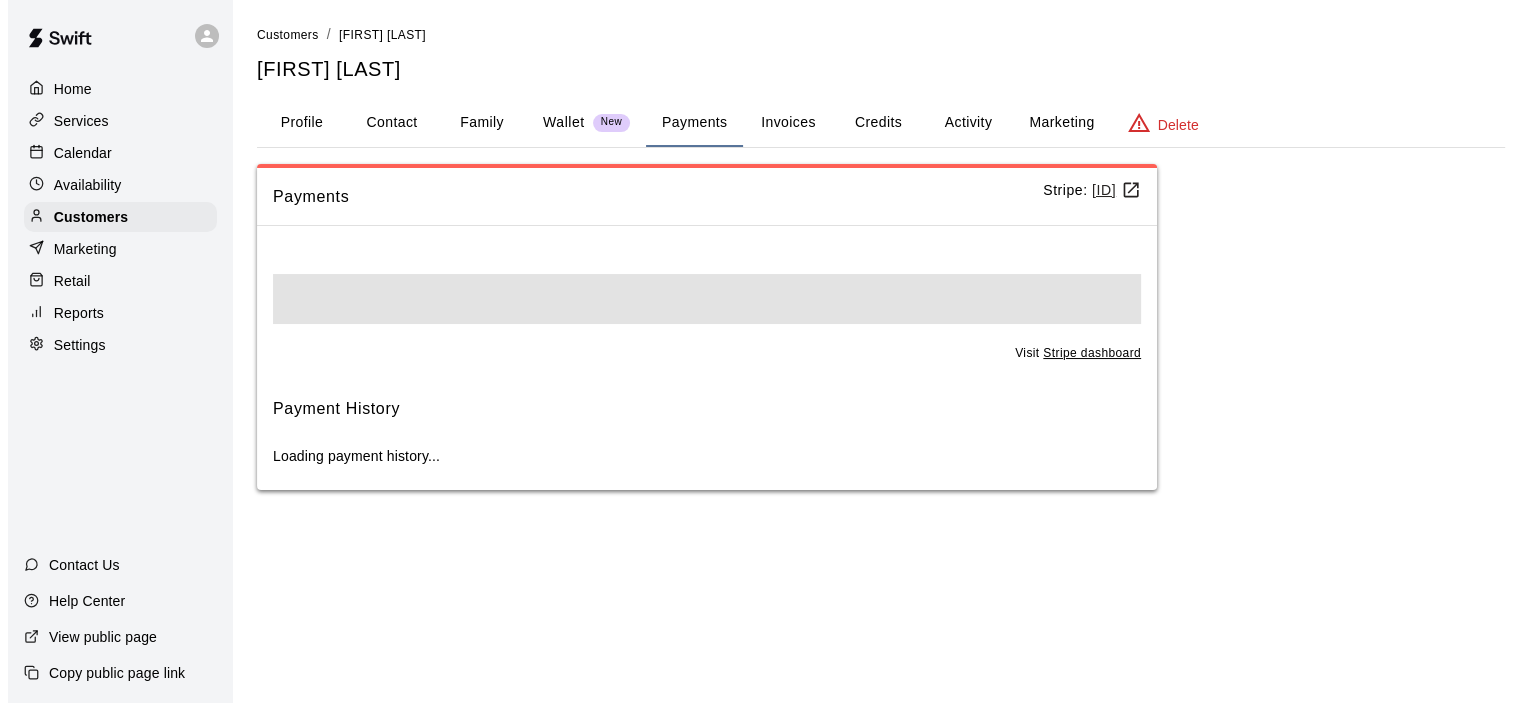scroll, scrollTop: 0, scrollLeft: 0, axis: both 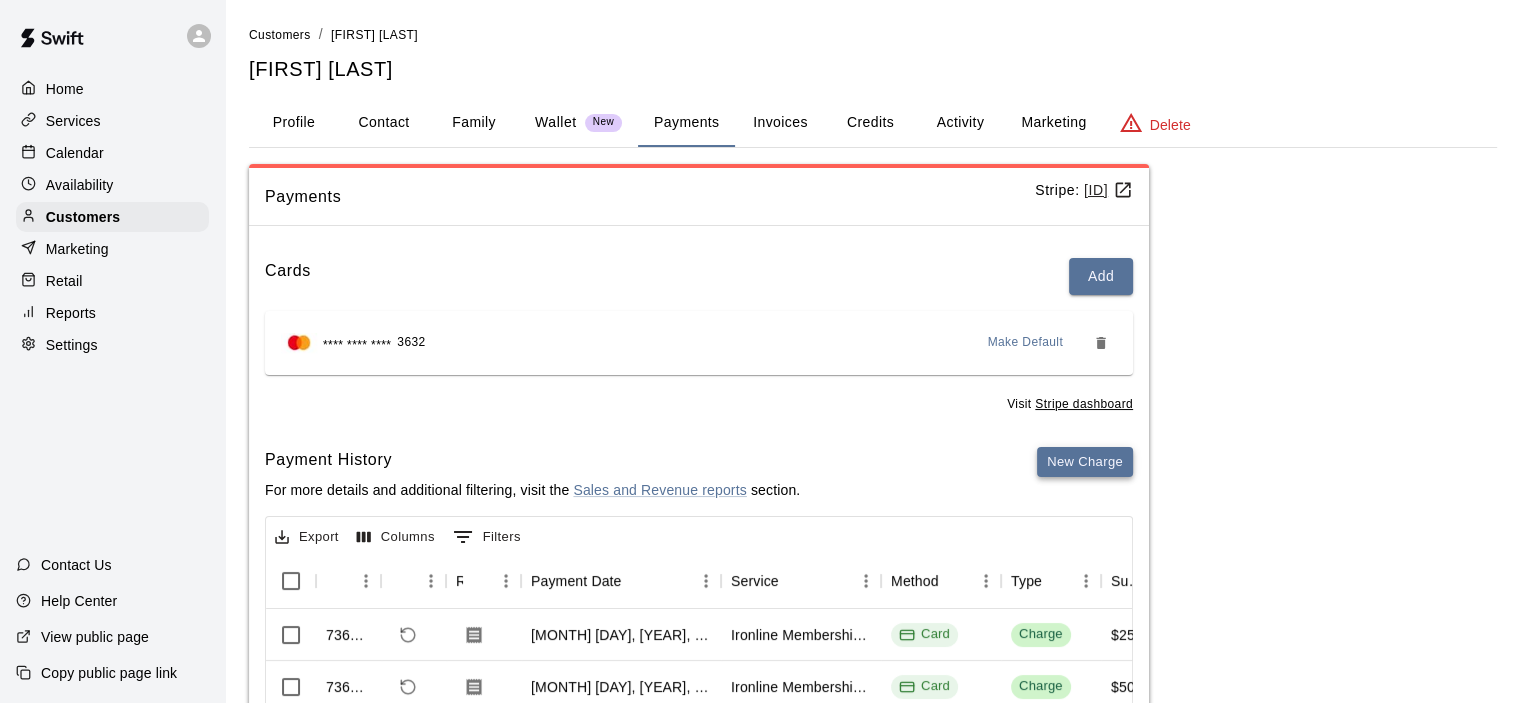 click on "New Charge" at bounding box center (1085, 462) 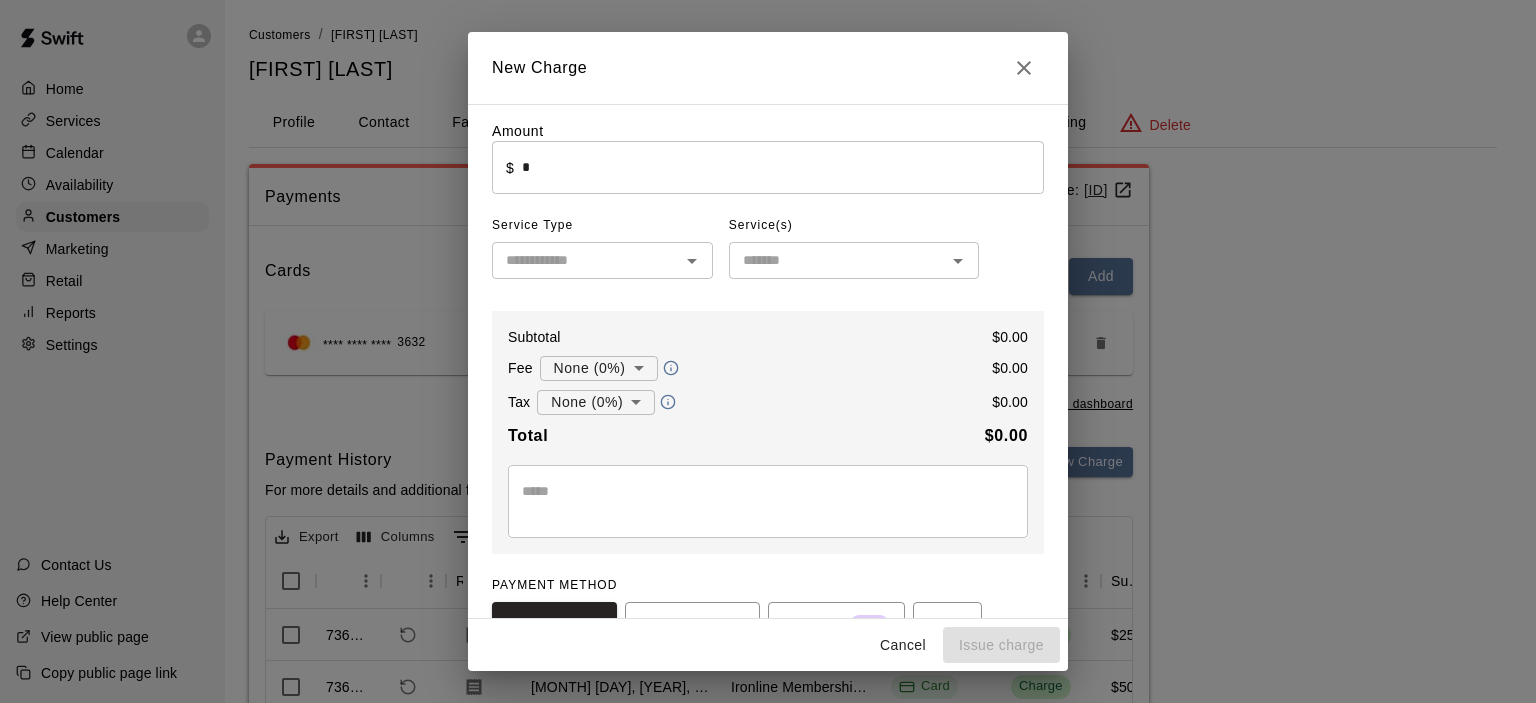 click on "*" at bounding box center (783, 167) 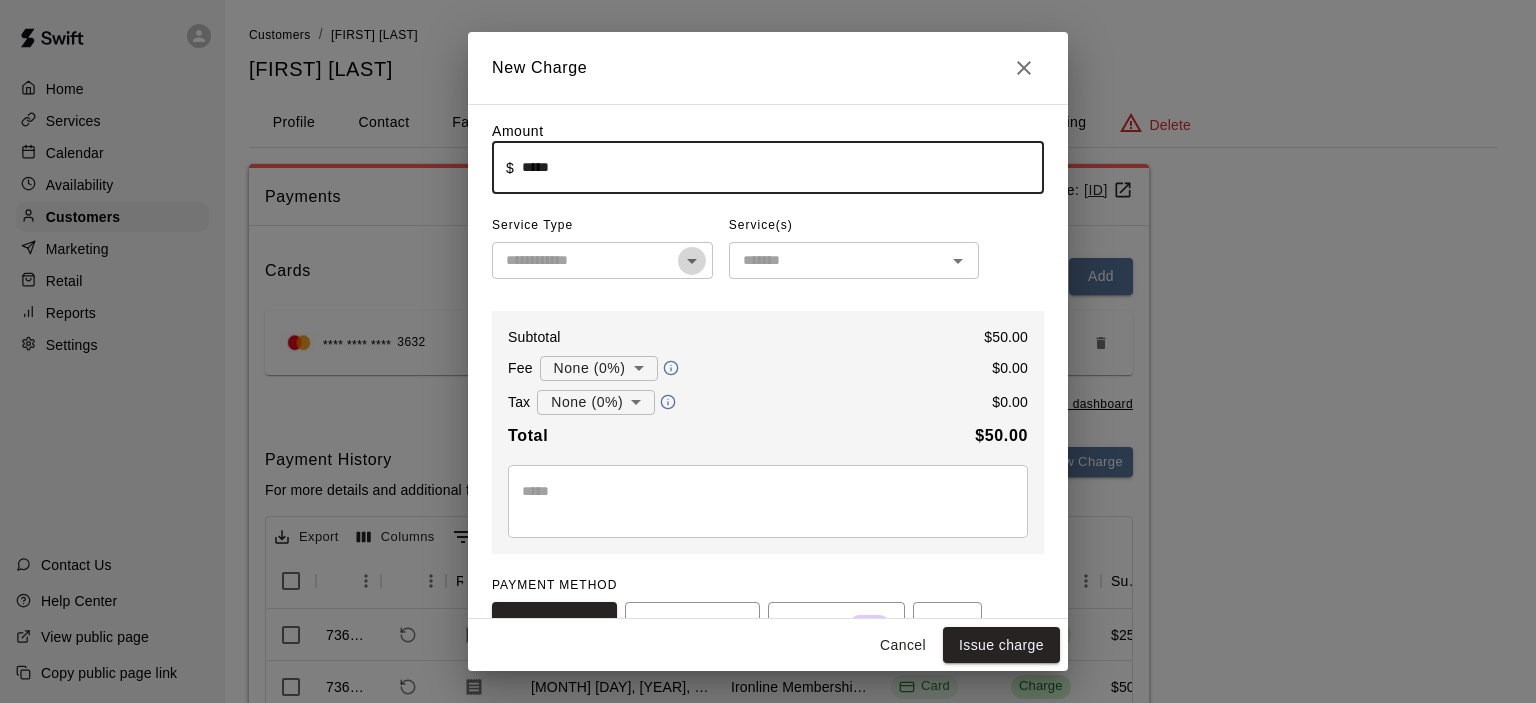 click 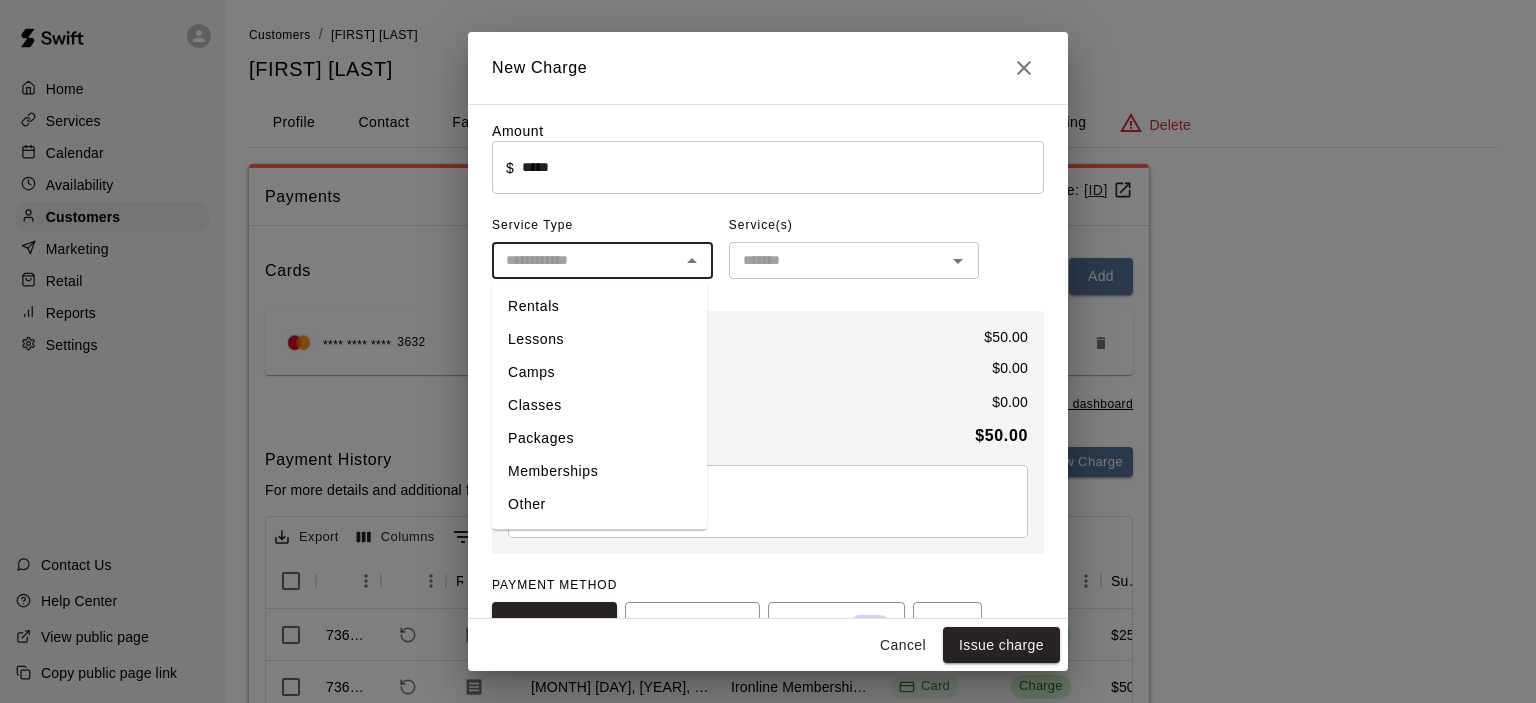 click on "Rentals" at bounding box center [599, 306] 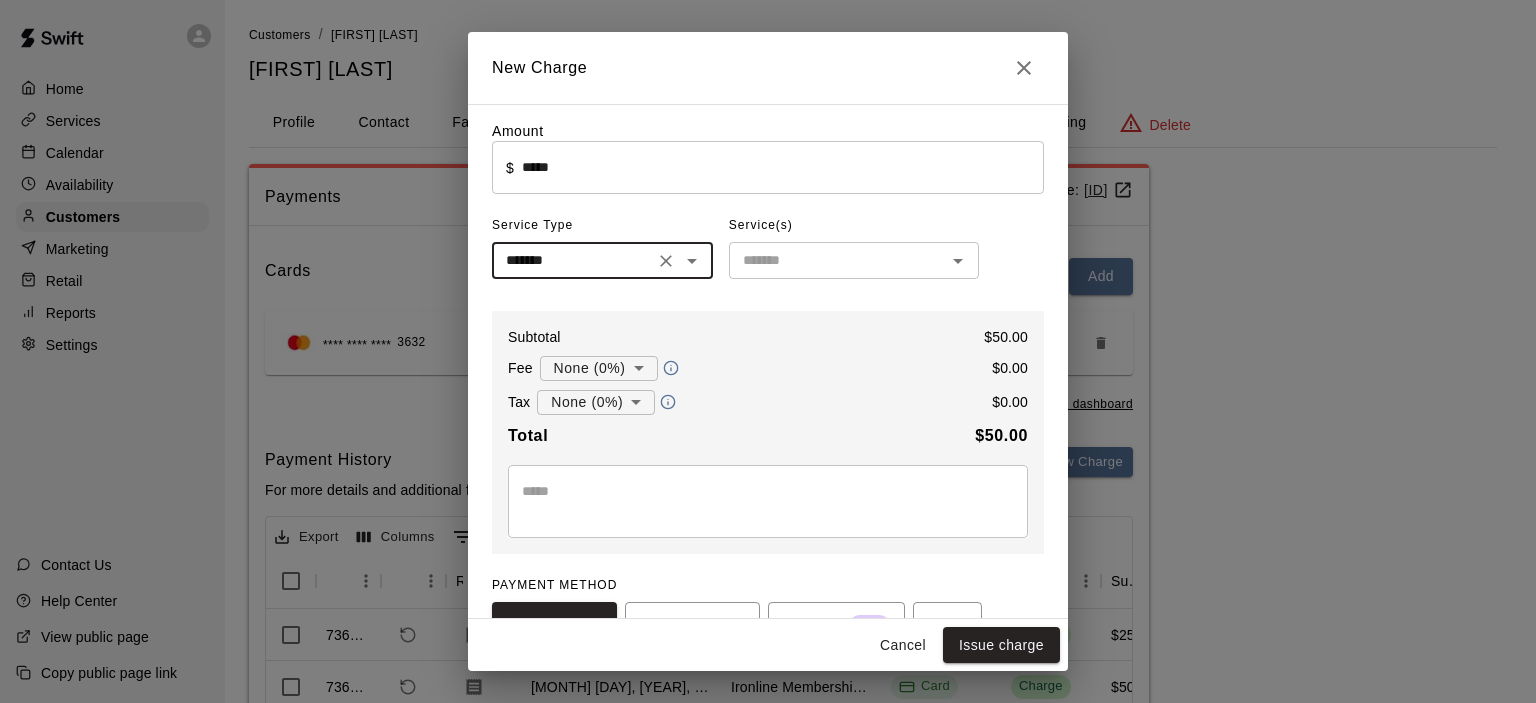 click at bounding box center [837, 260] 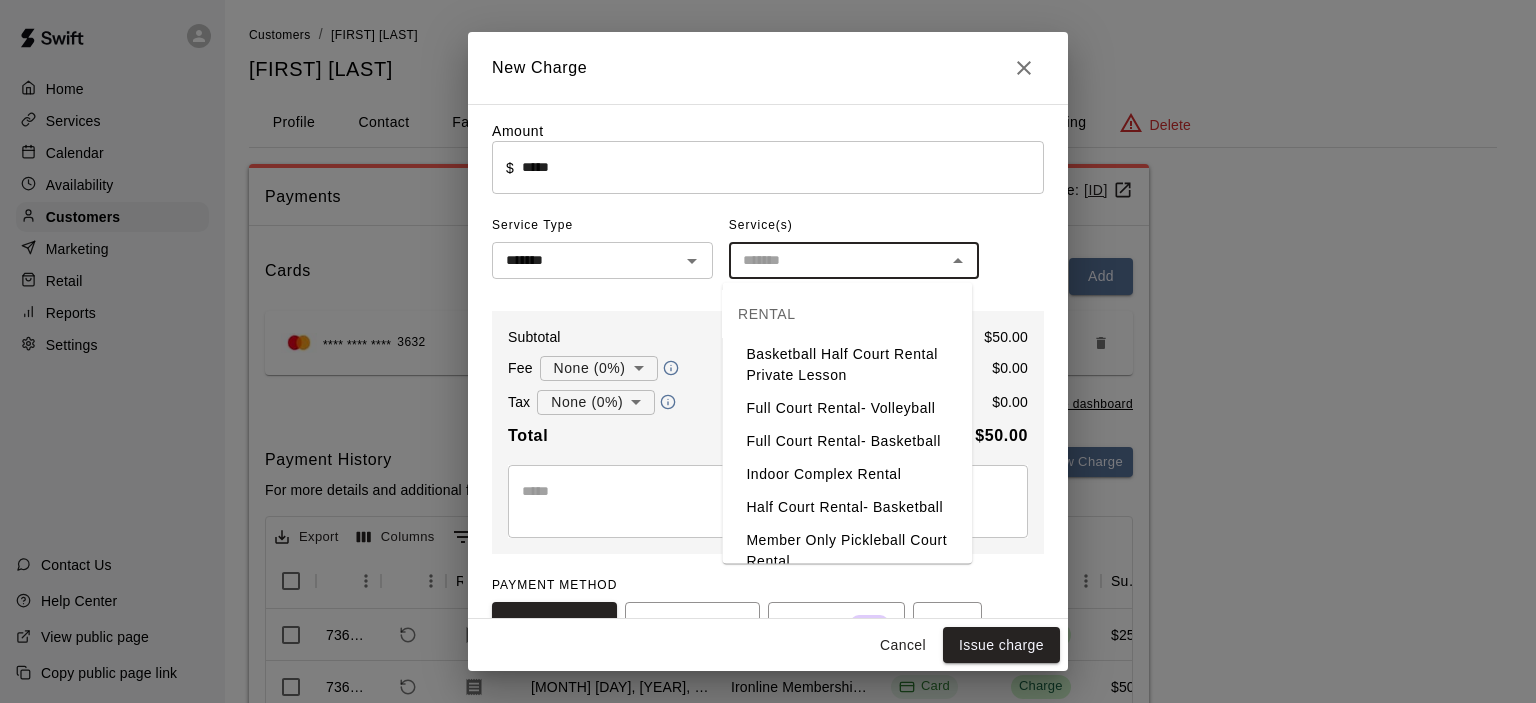 click on "Full Court Rental- Volleyball" at bounding box center (847, 408) 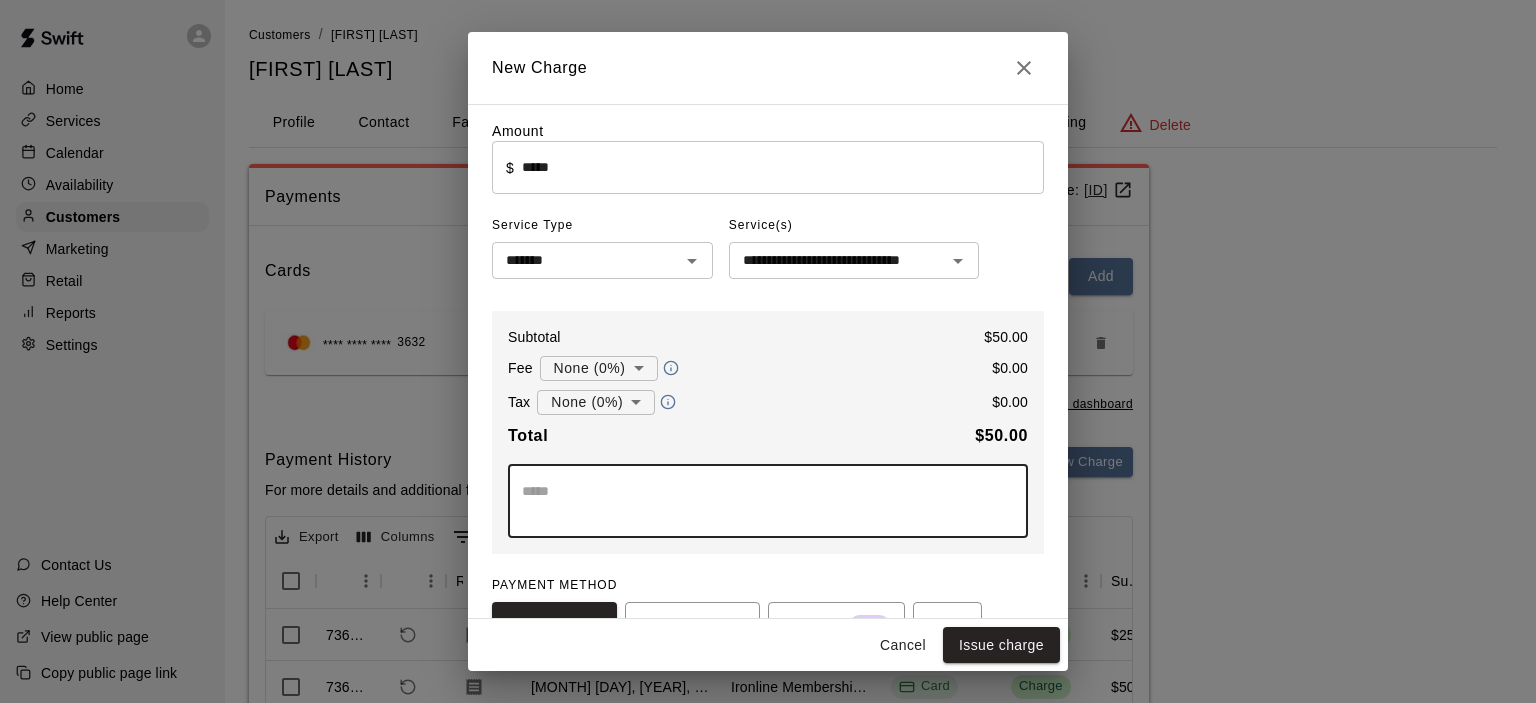 click at bounding box center [768, 501] 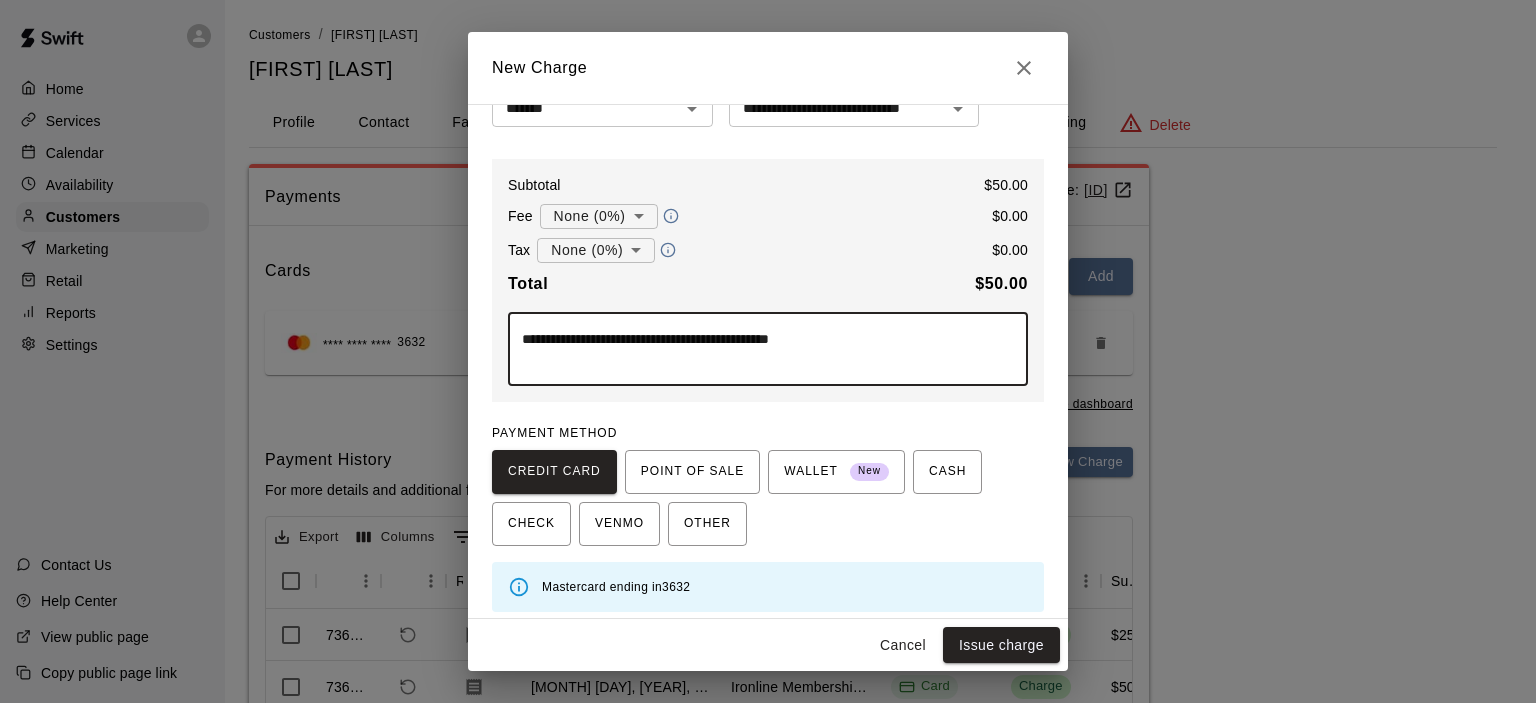 scroll, scrollTop: 163, scrollLeft: 0, axis: vertical 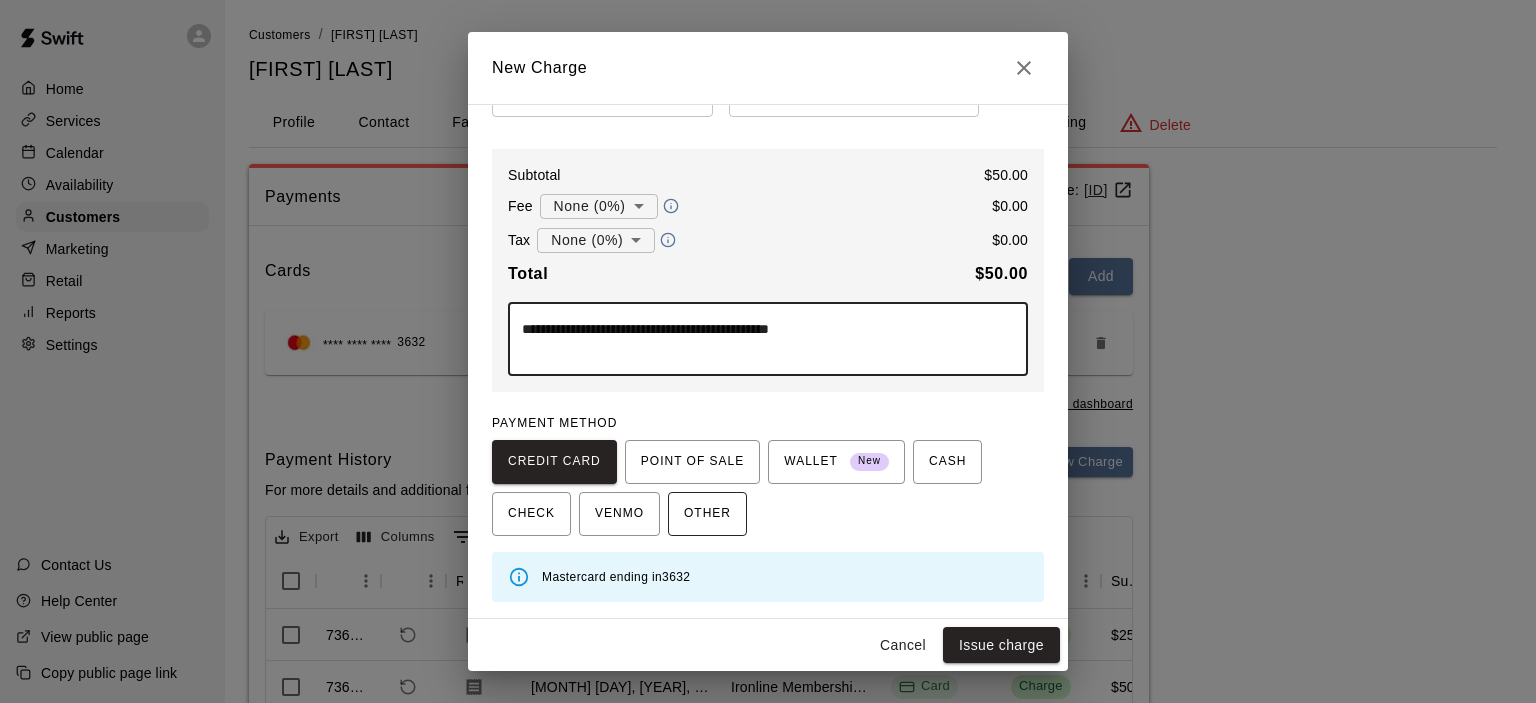type on "**********" 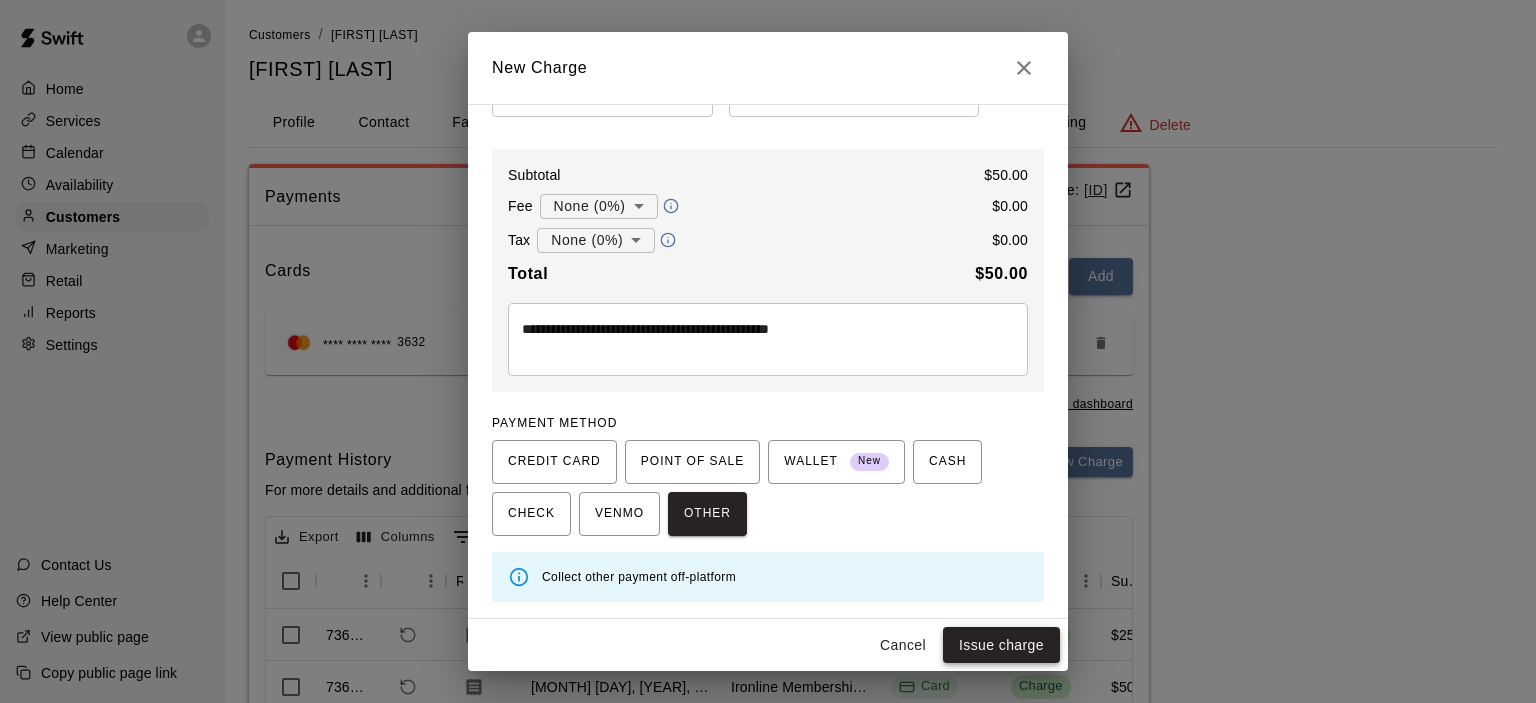 click on "Issue charge" at bounding box center [1001, 645] 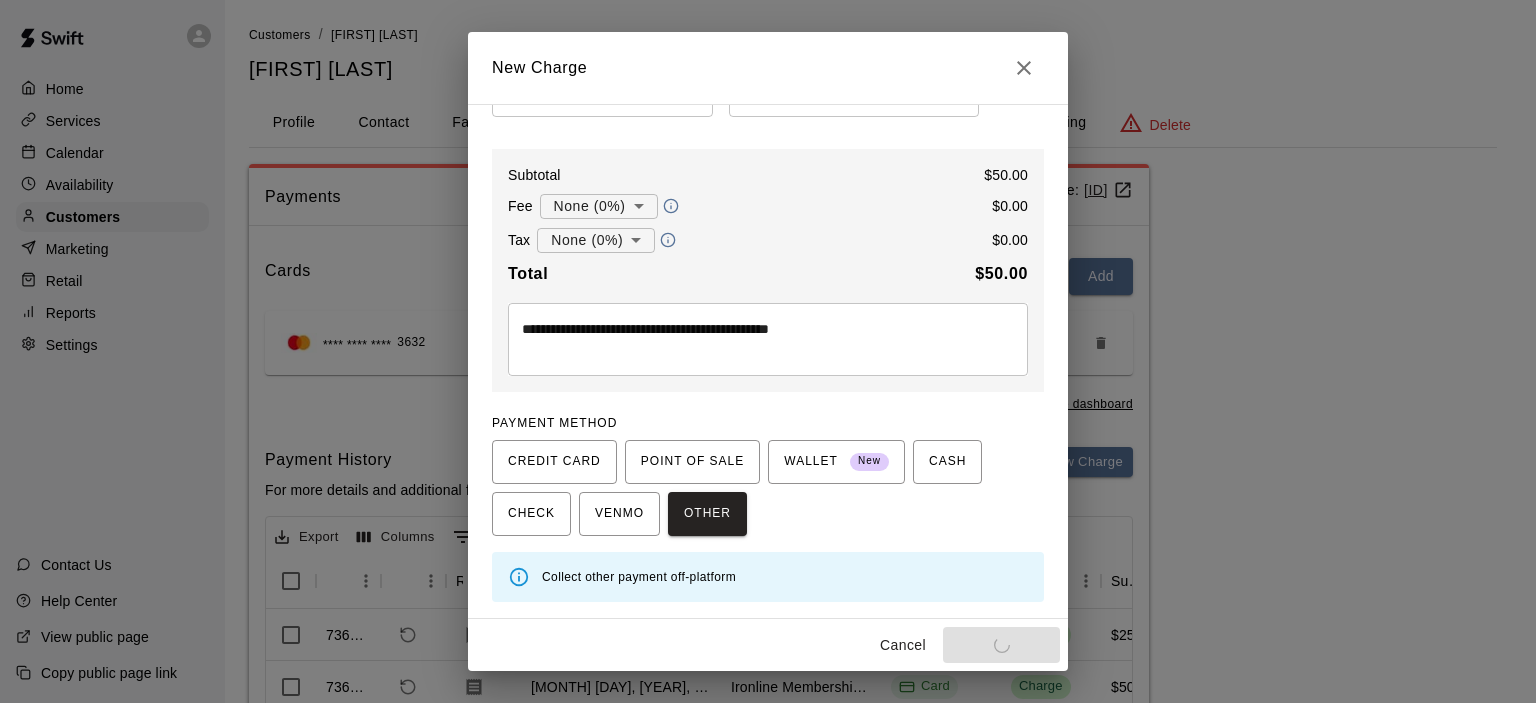 type on "*" 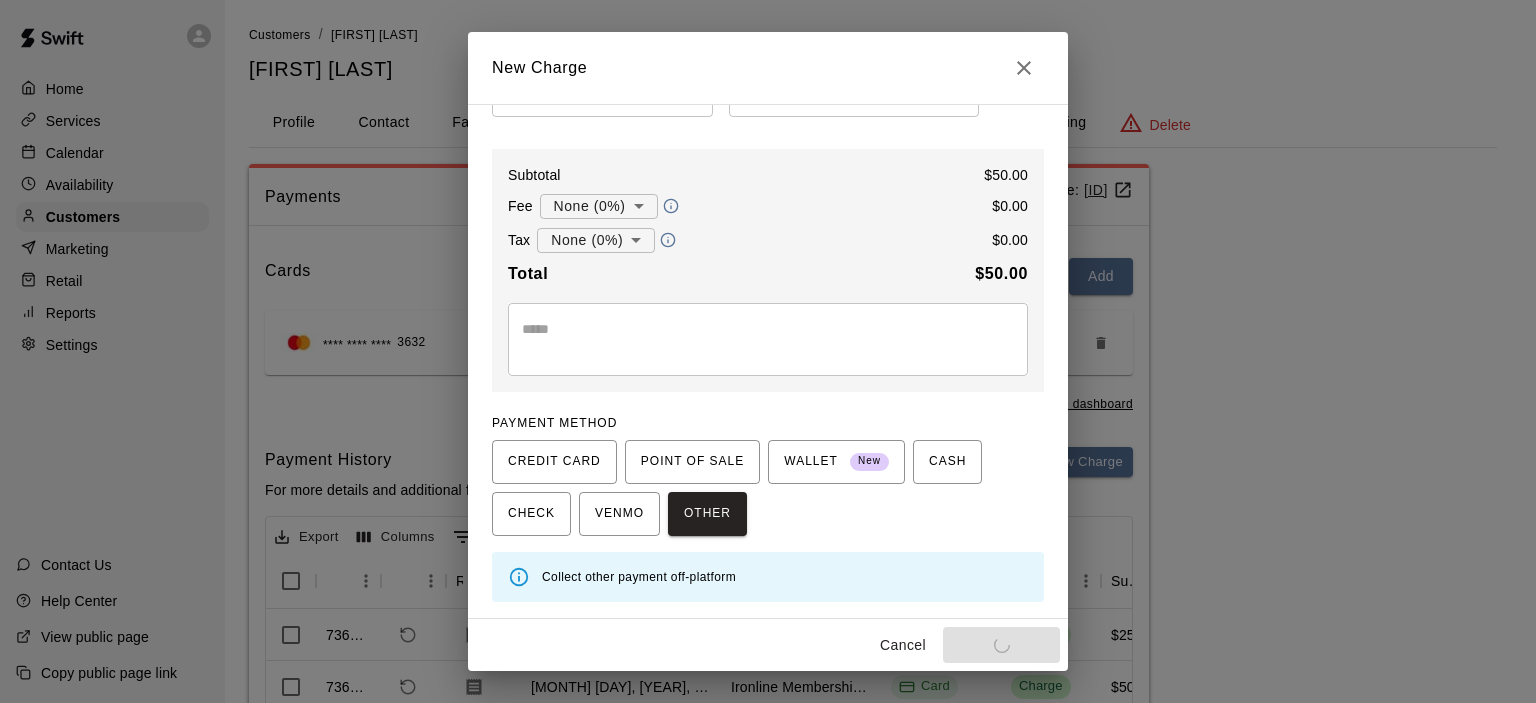 type 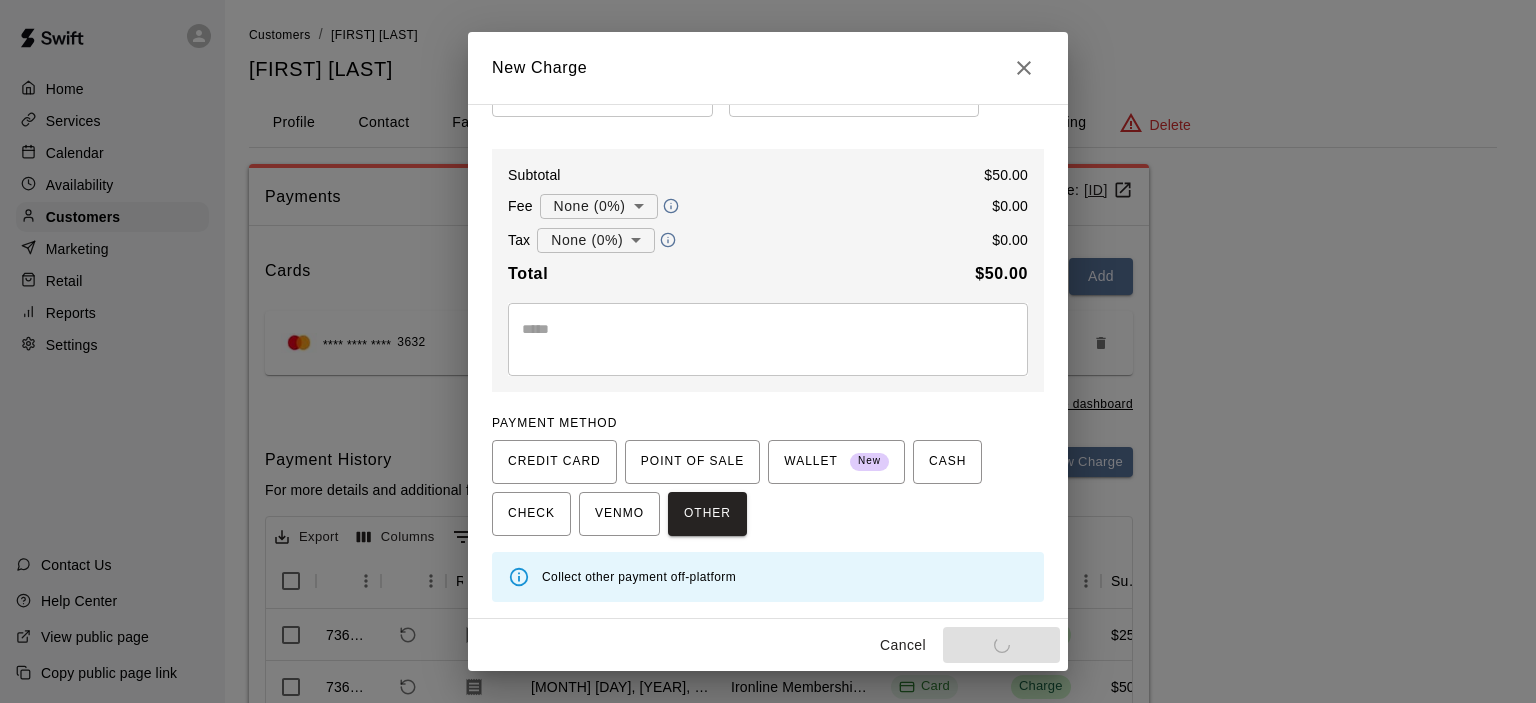 type 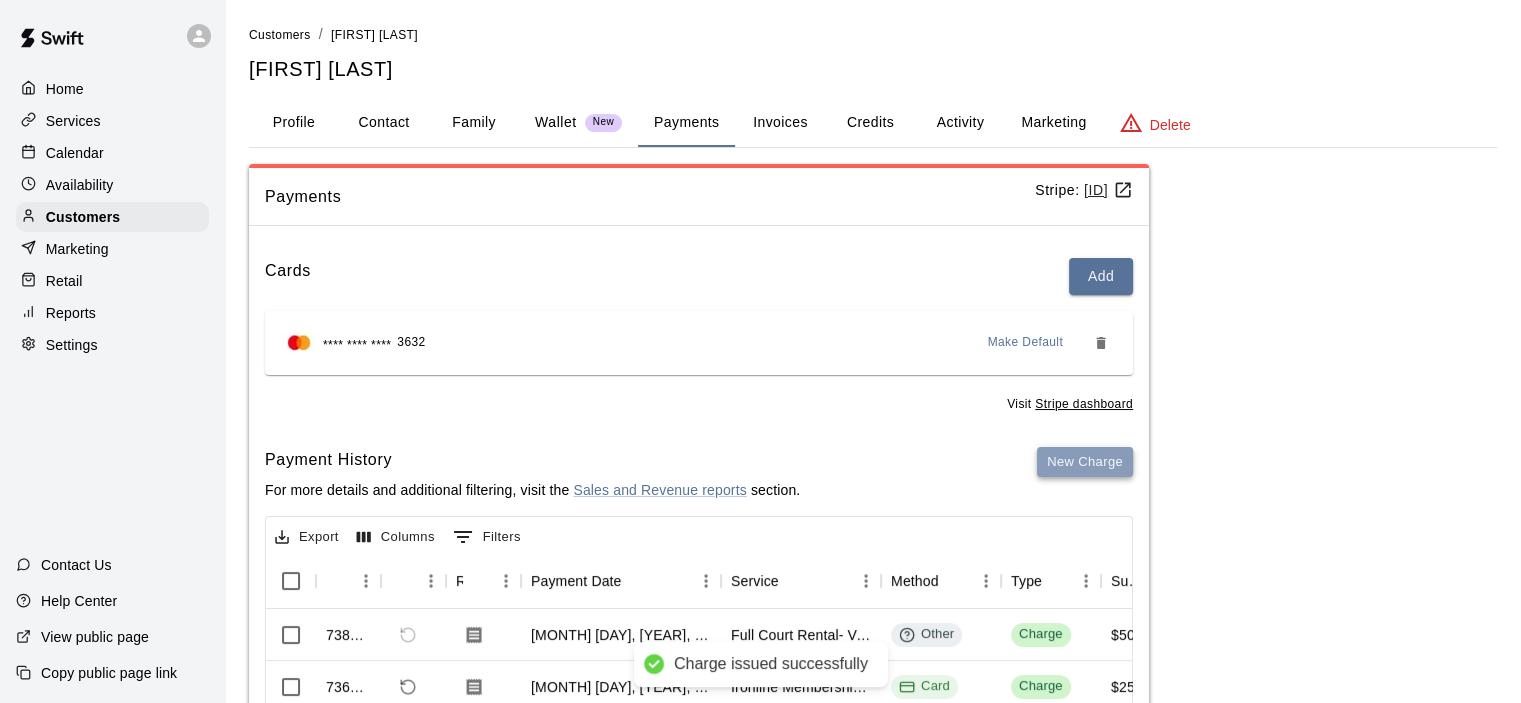 click on "New Charge" at bounding box center [1085, 462] 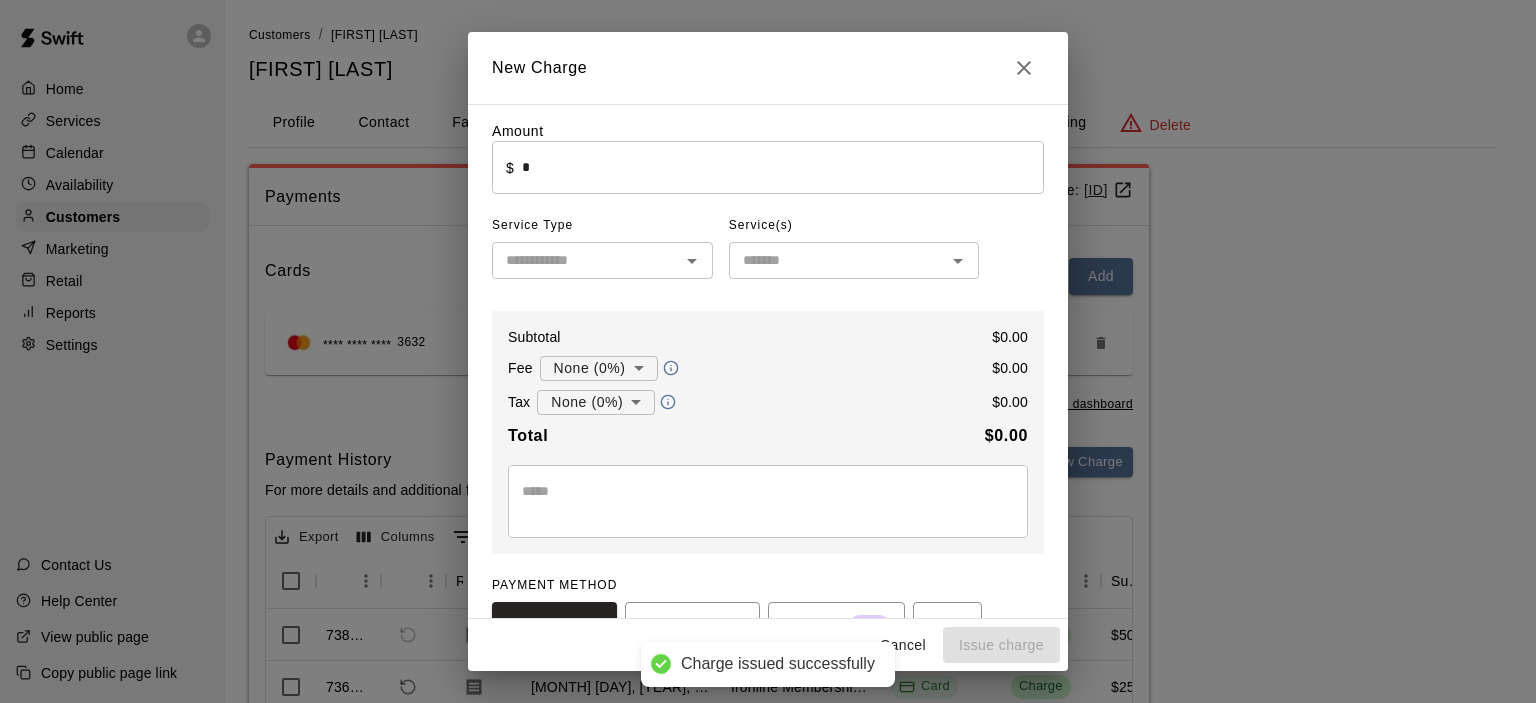 click on "*" at bounding box center (783, 167) 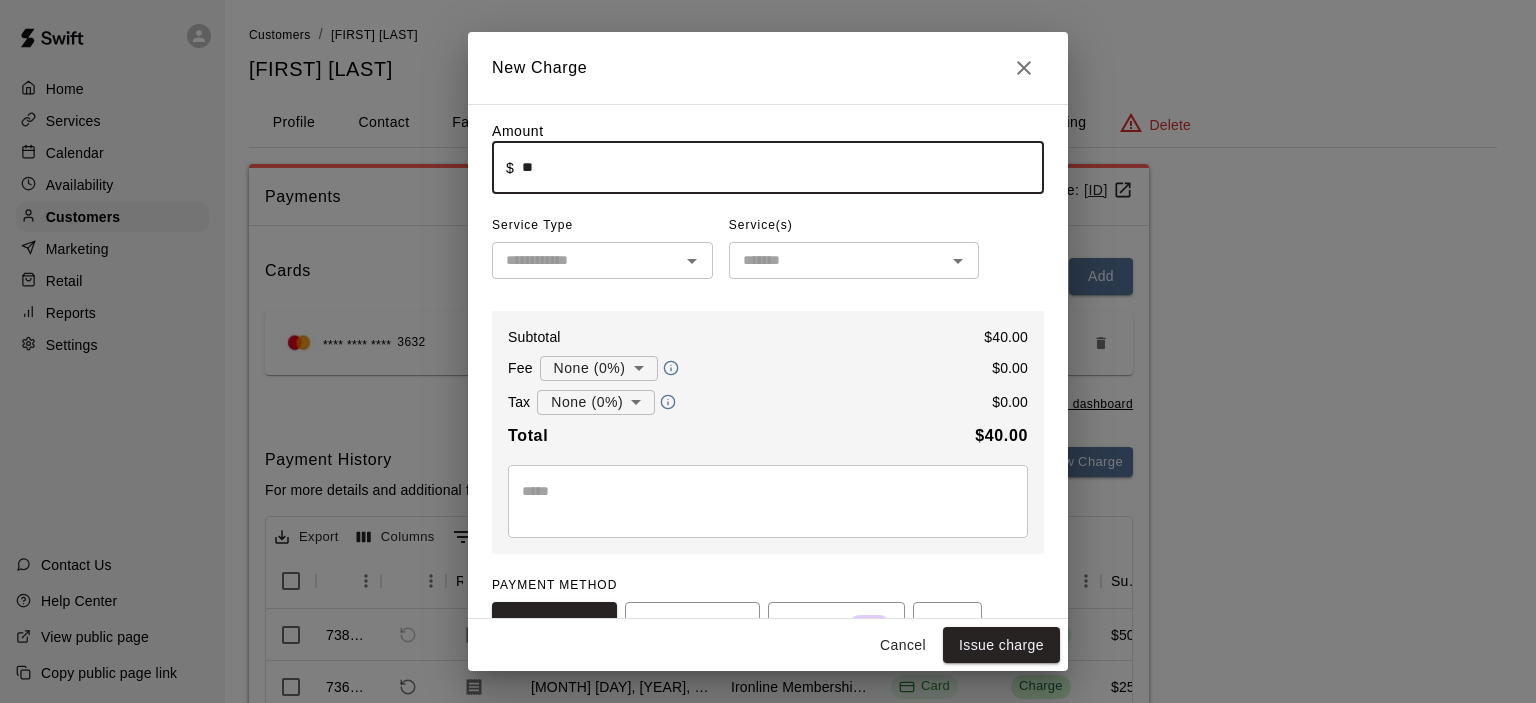 type on "*****" 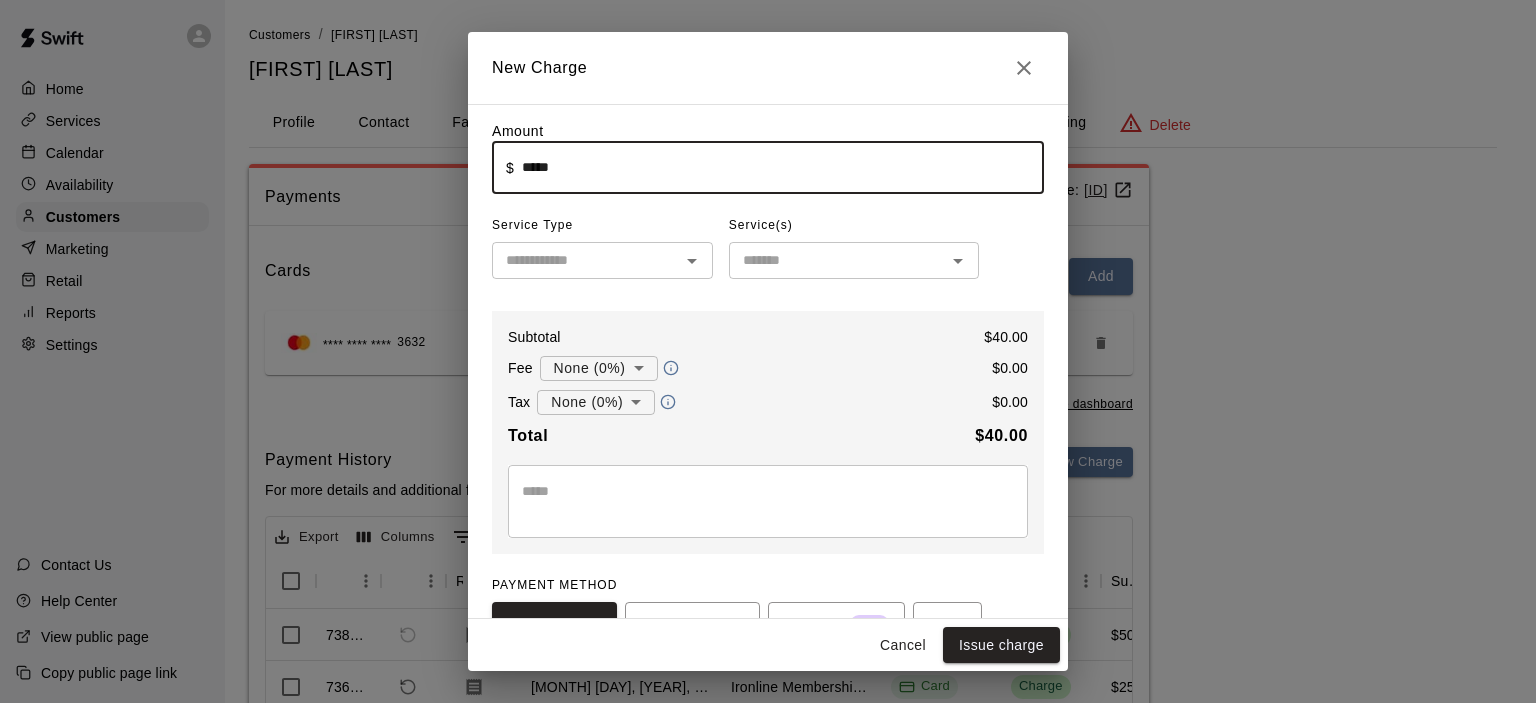click at bounding box center (586, 260) 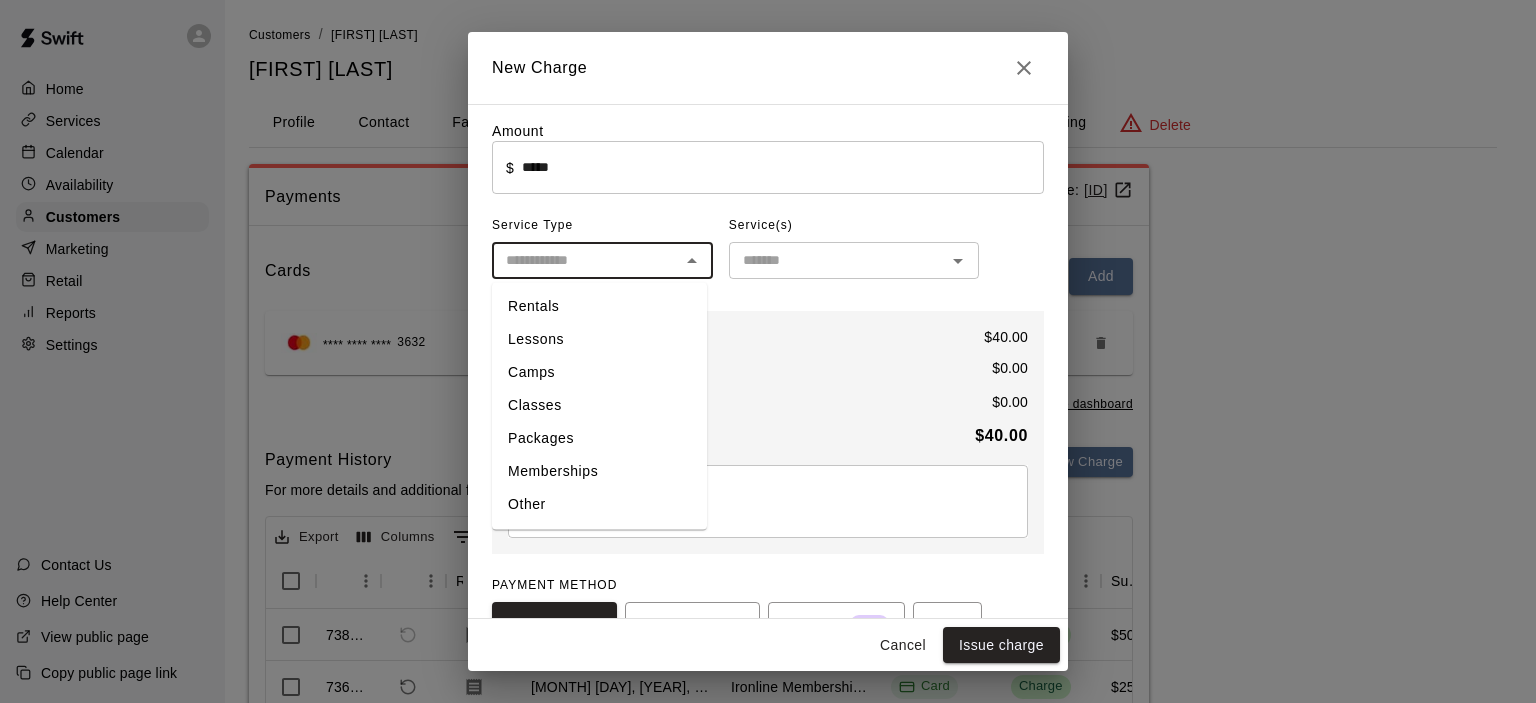 click on "Lessons" at bounding box center [599, 339] 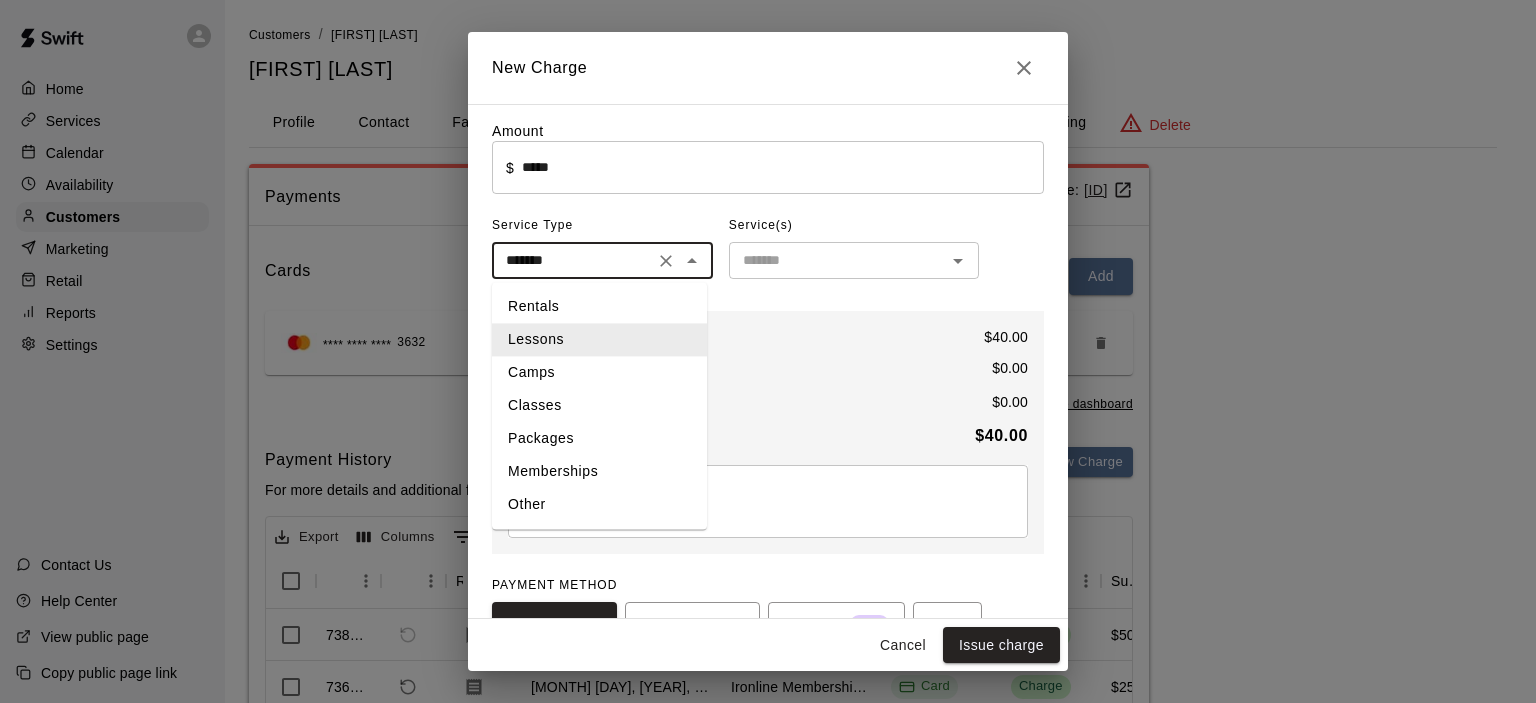 click on "*******" at bounding box center (573, 260) 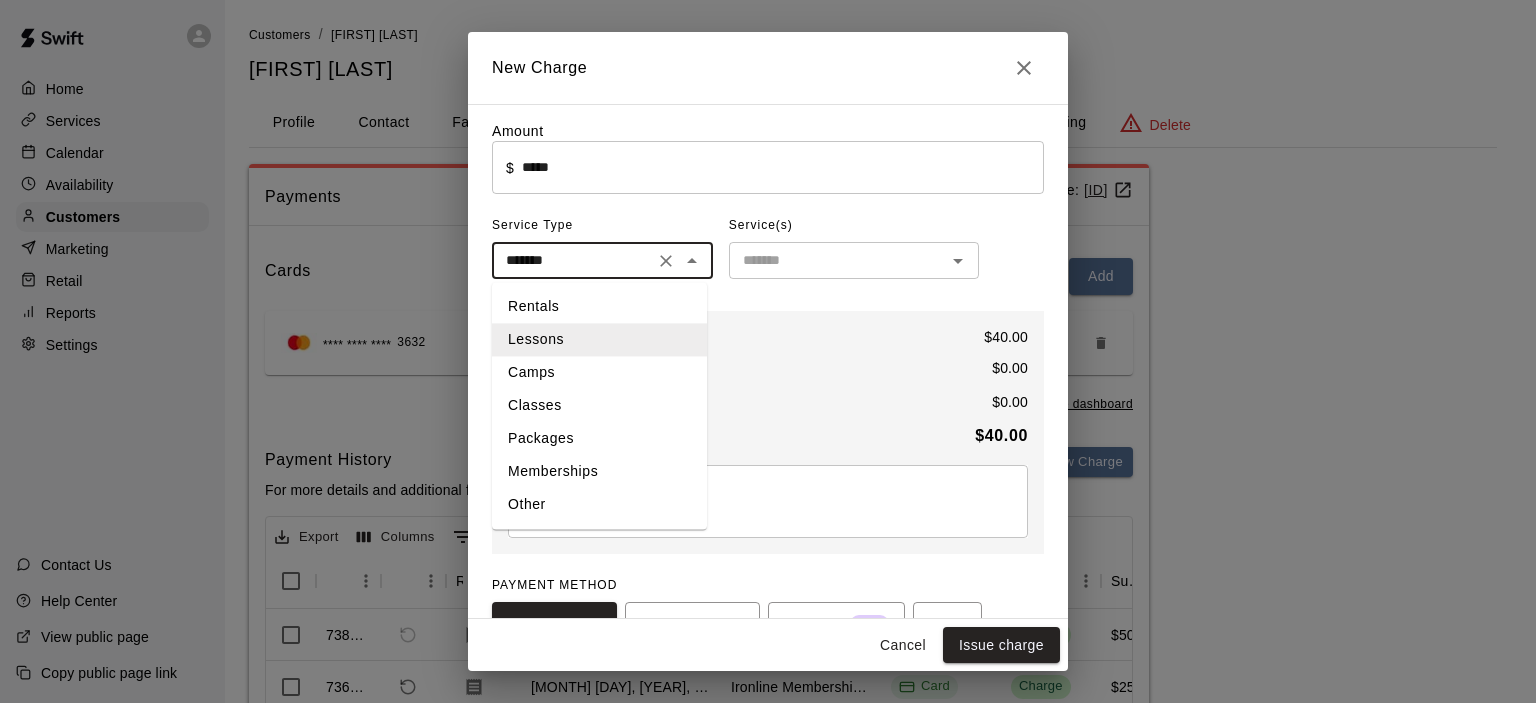 click on "Rentals" at bounding box center (599, 306) 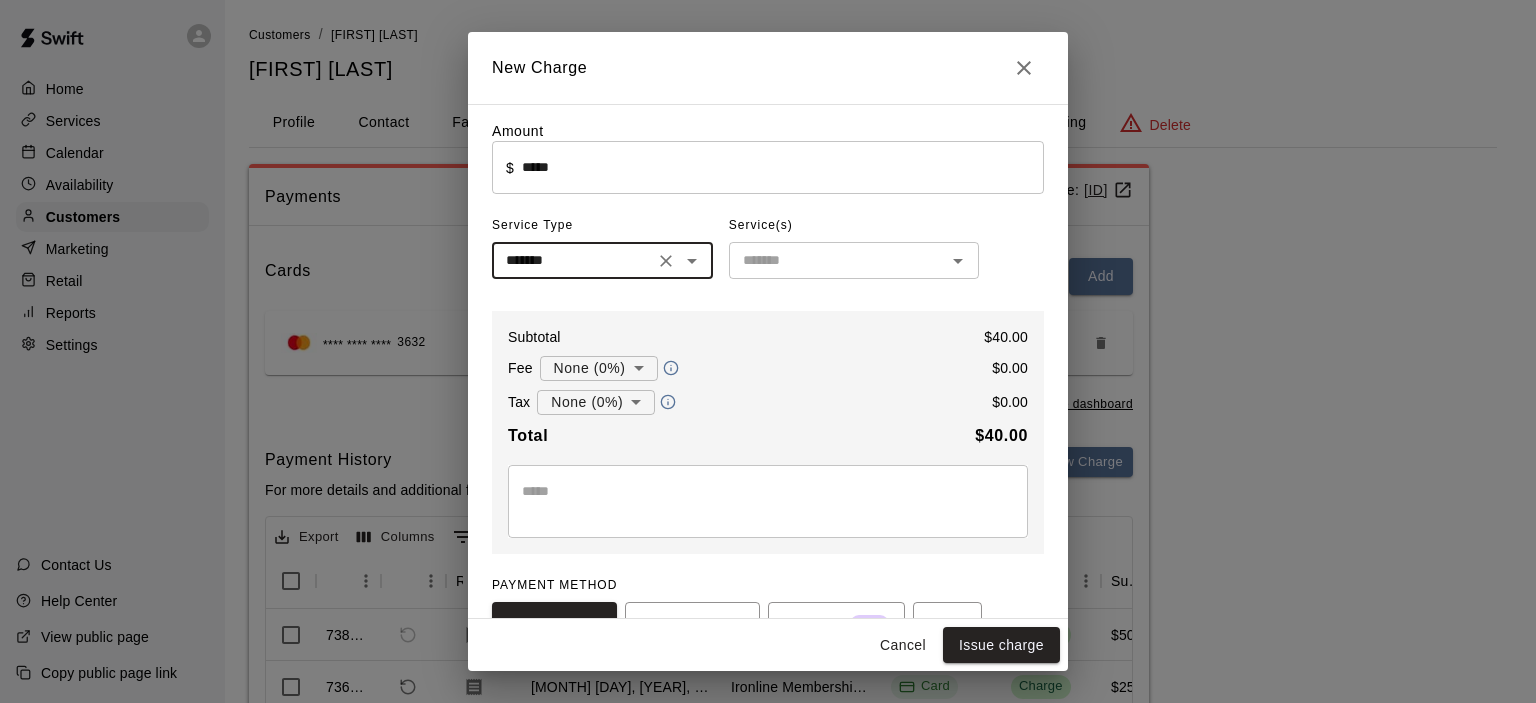 click at bounding box center [837, 260] 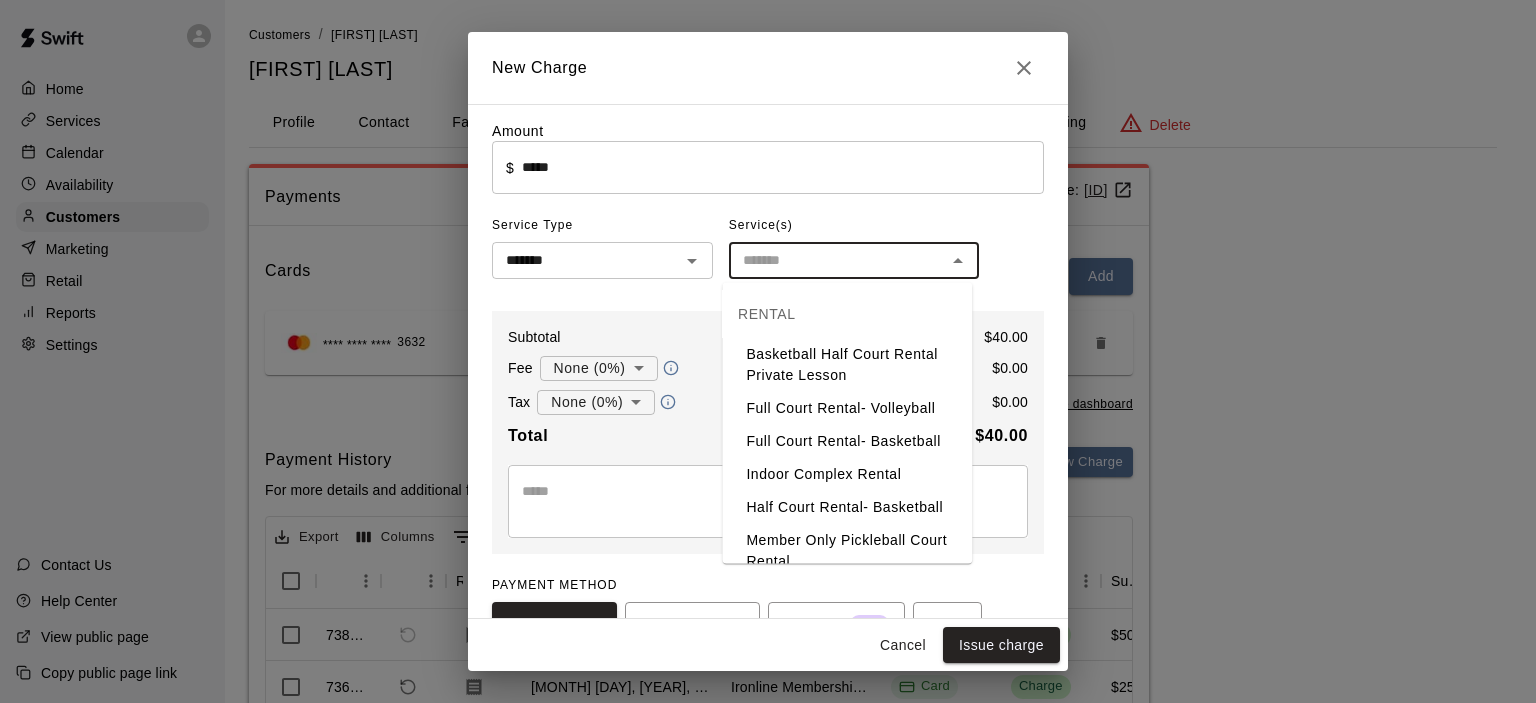 click on "Full Court Rental- Volleyball" at bounding box center [847, 408] 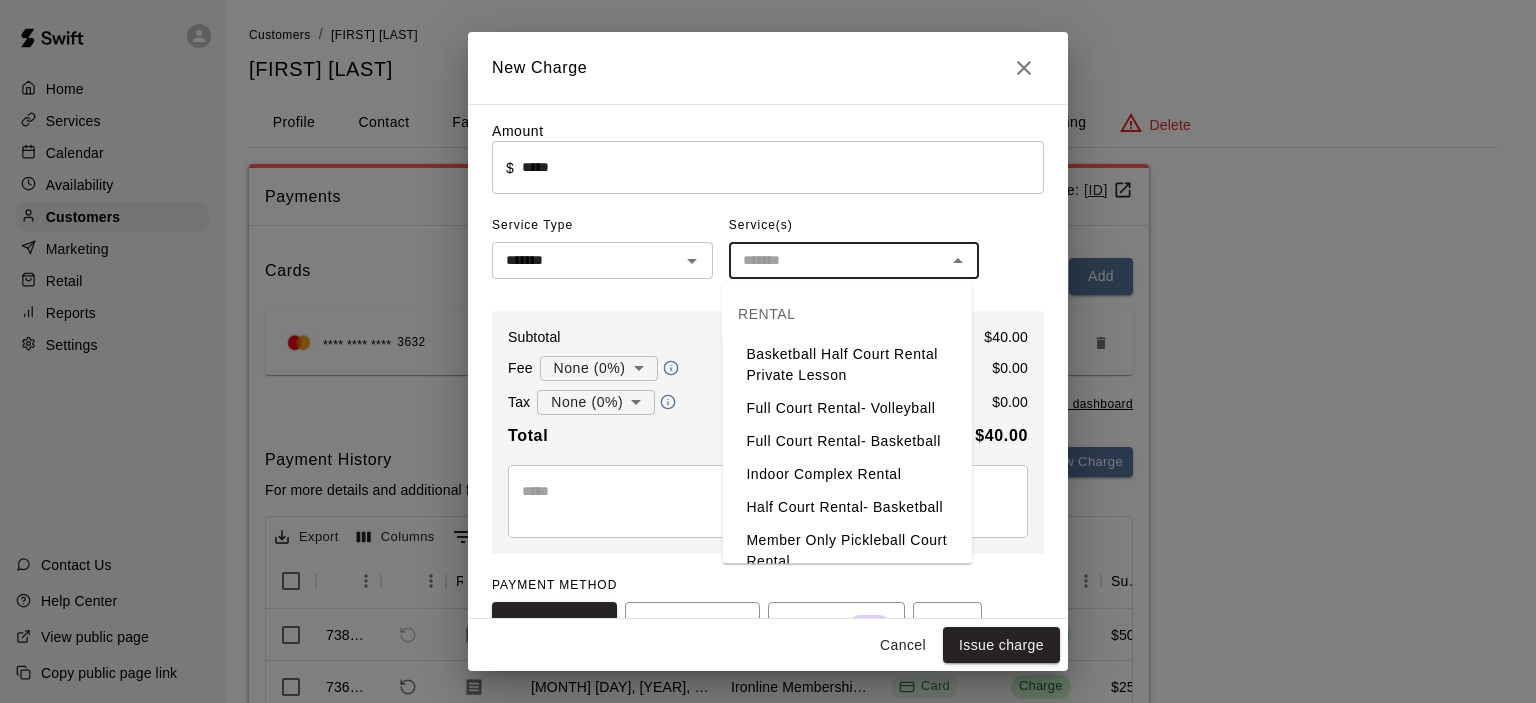type on "**********" 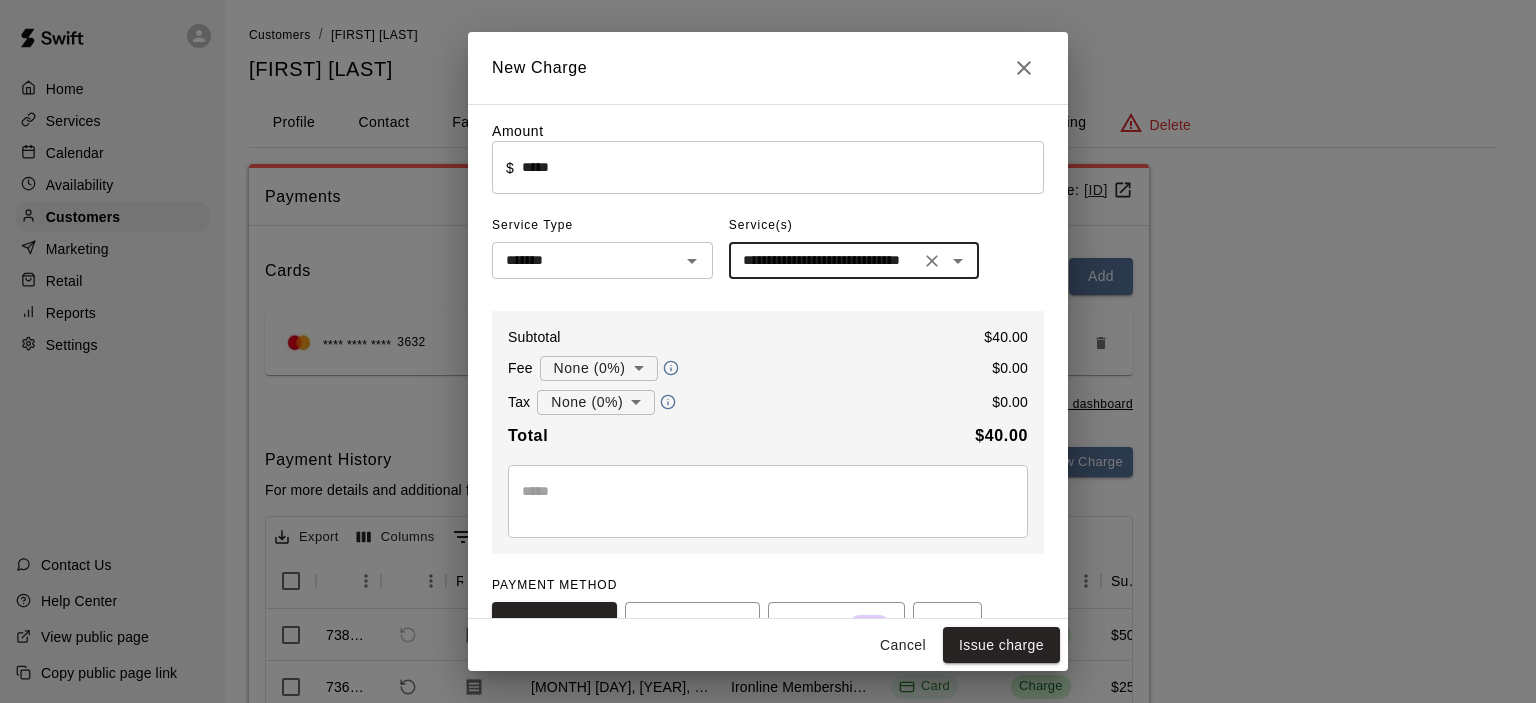 click at bounding box center (768, 501) 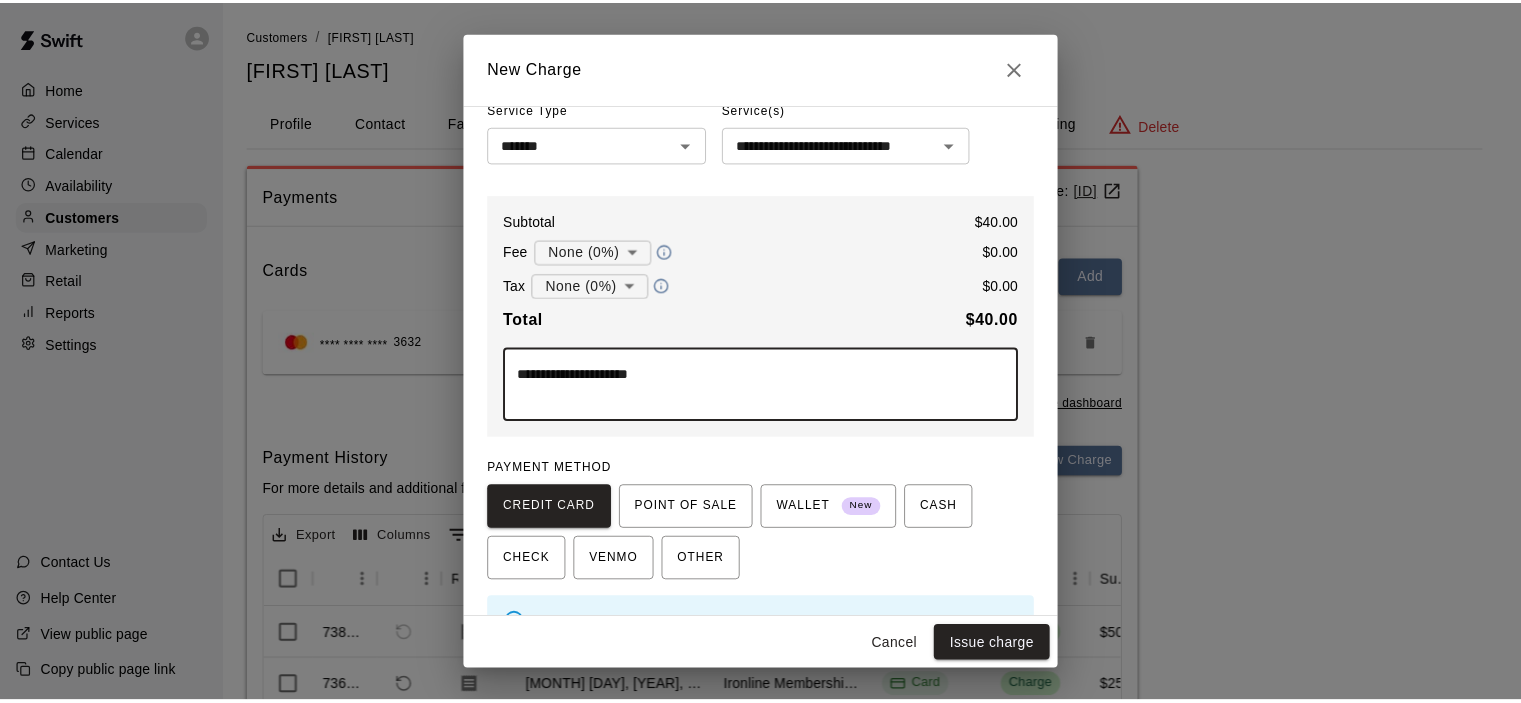 scroll, scrollTop: 163, scrollLeft: 0, axis: vertical 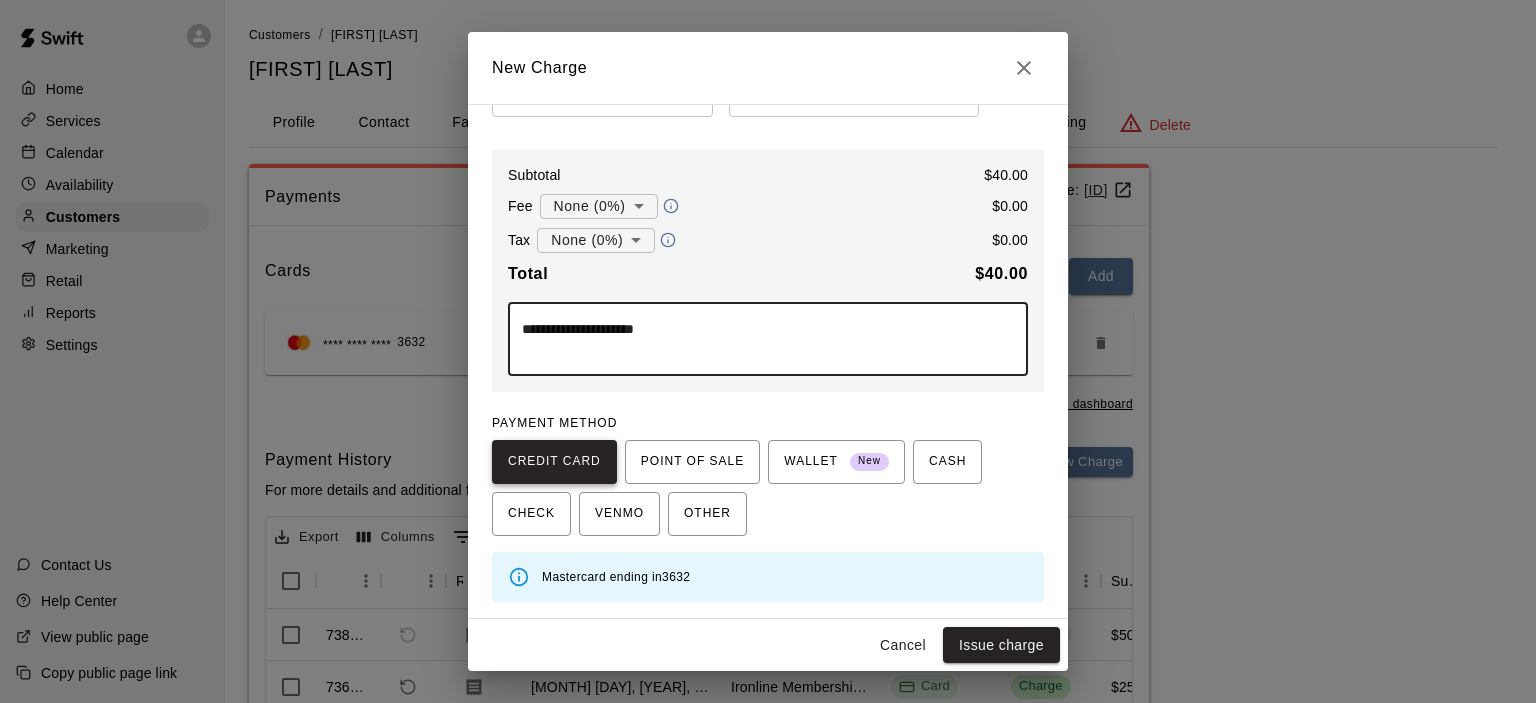 type on "**********" 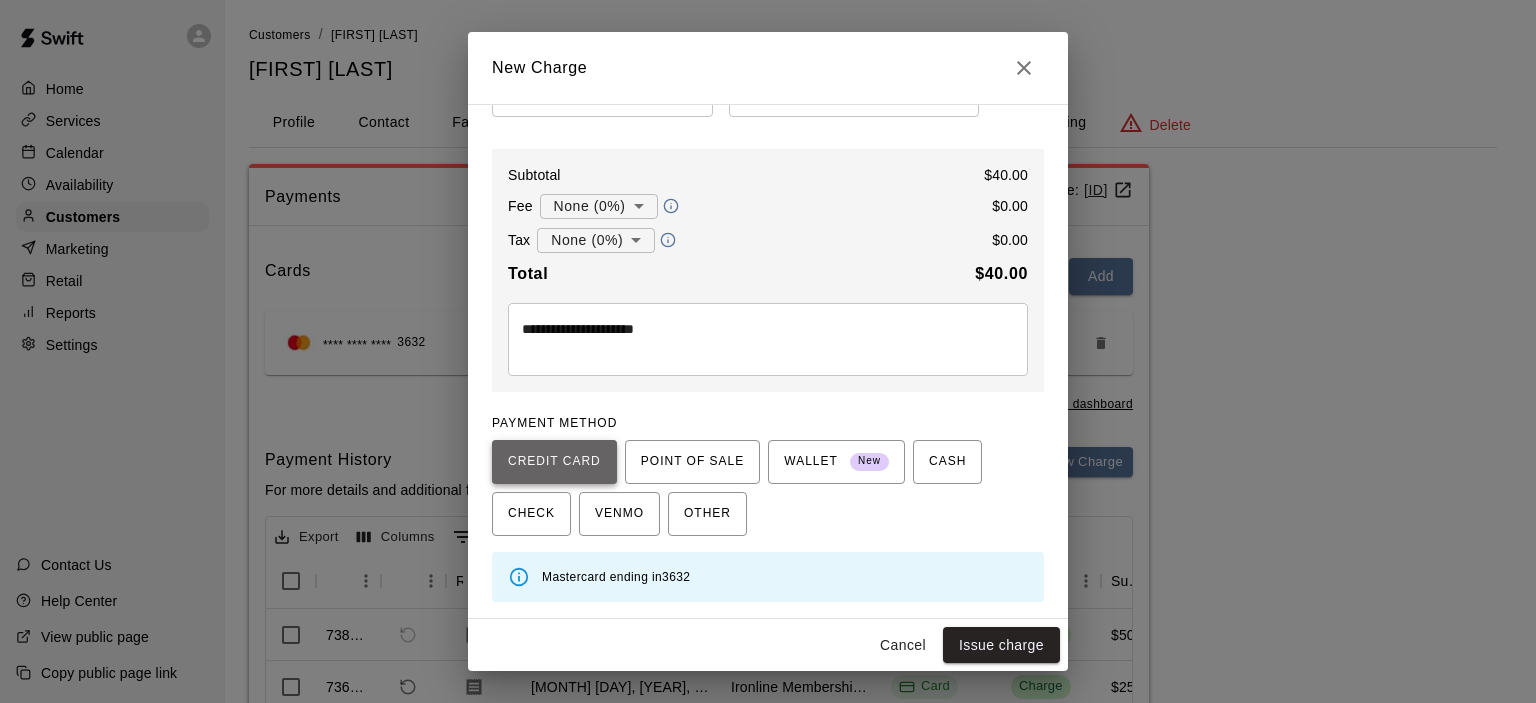 click on "CREDIT CARD" at bounding box center [554, 462] 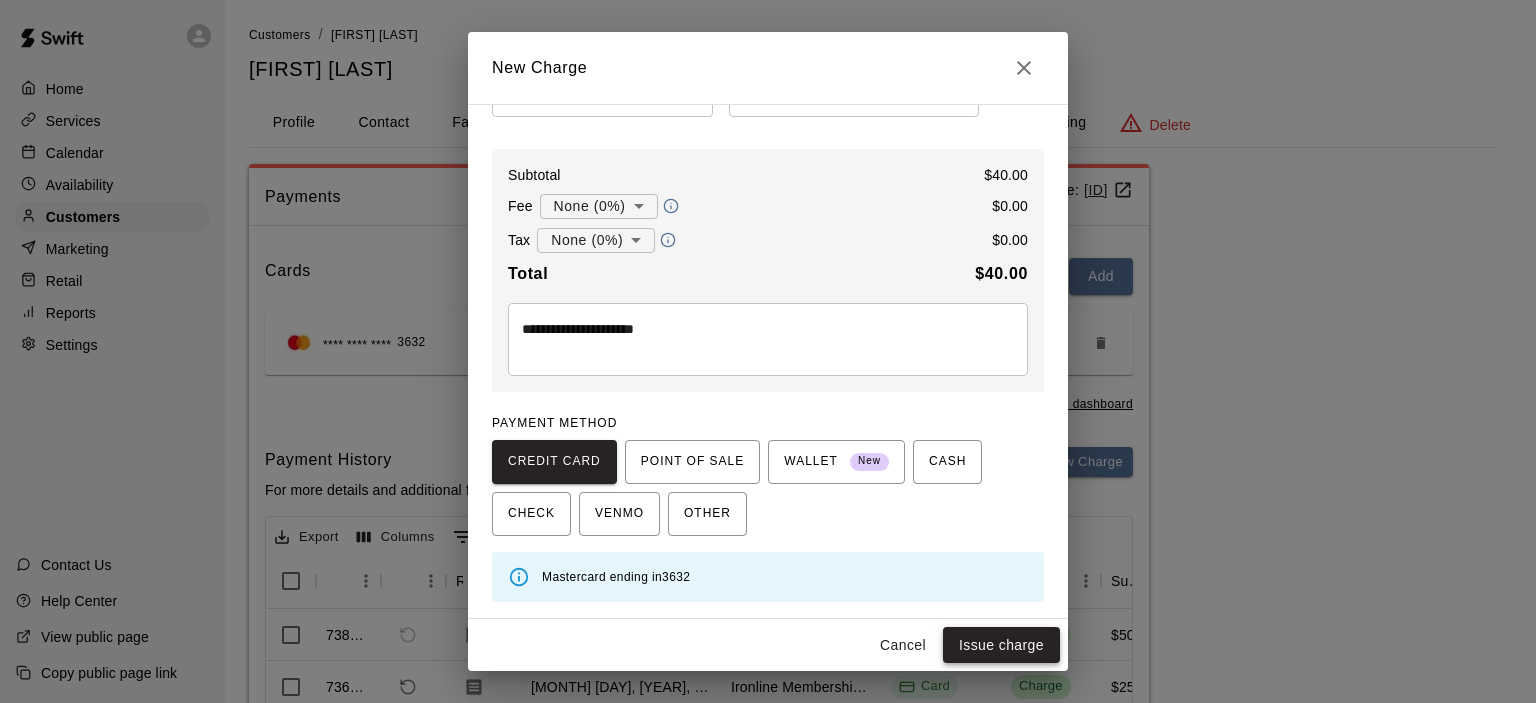 click on "Issue charge" at bounding box center (1001, 645) 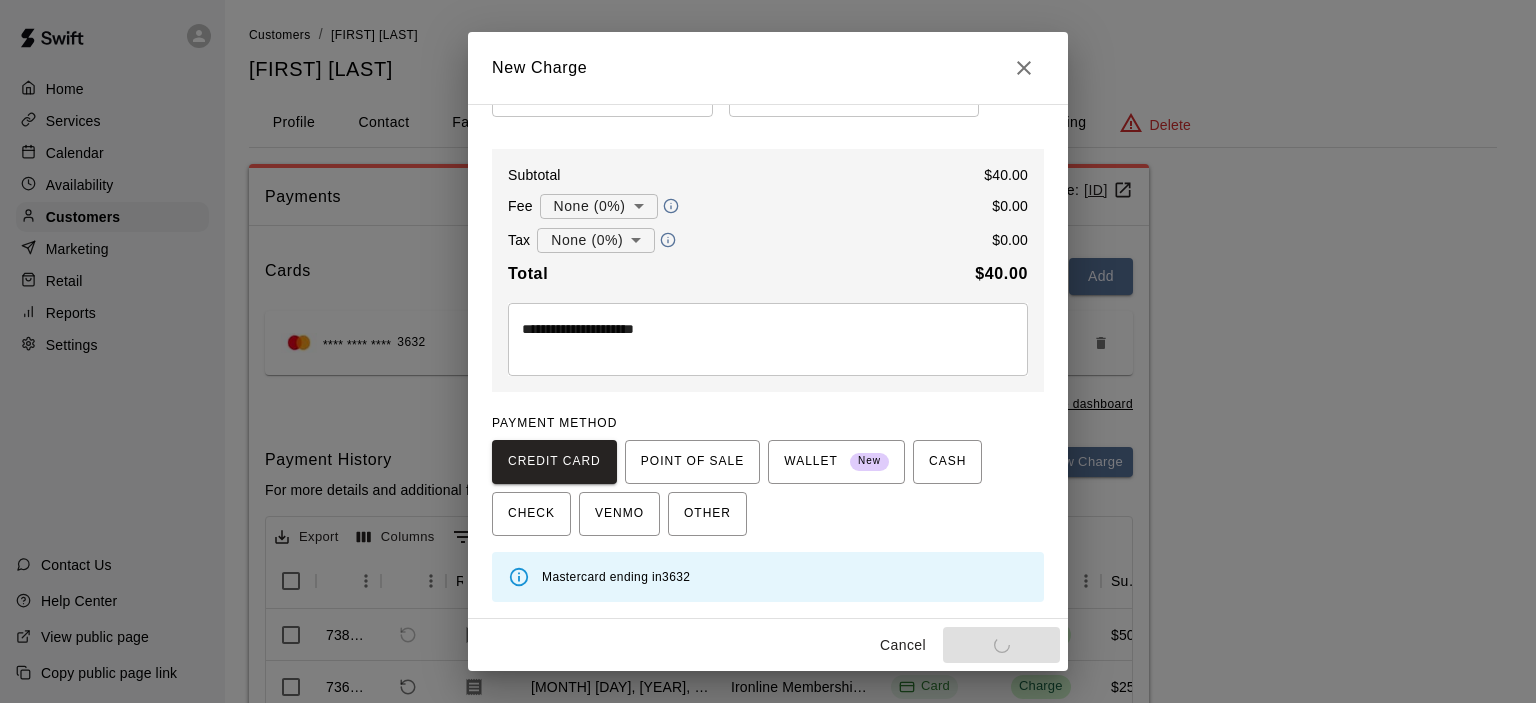 type on "*" 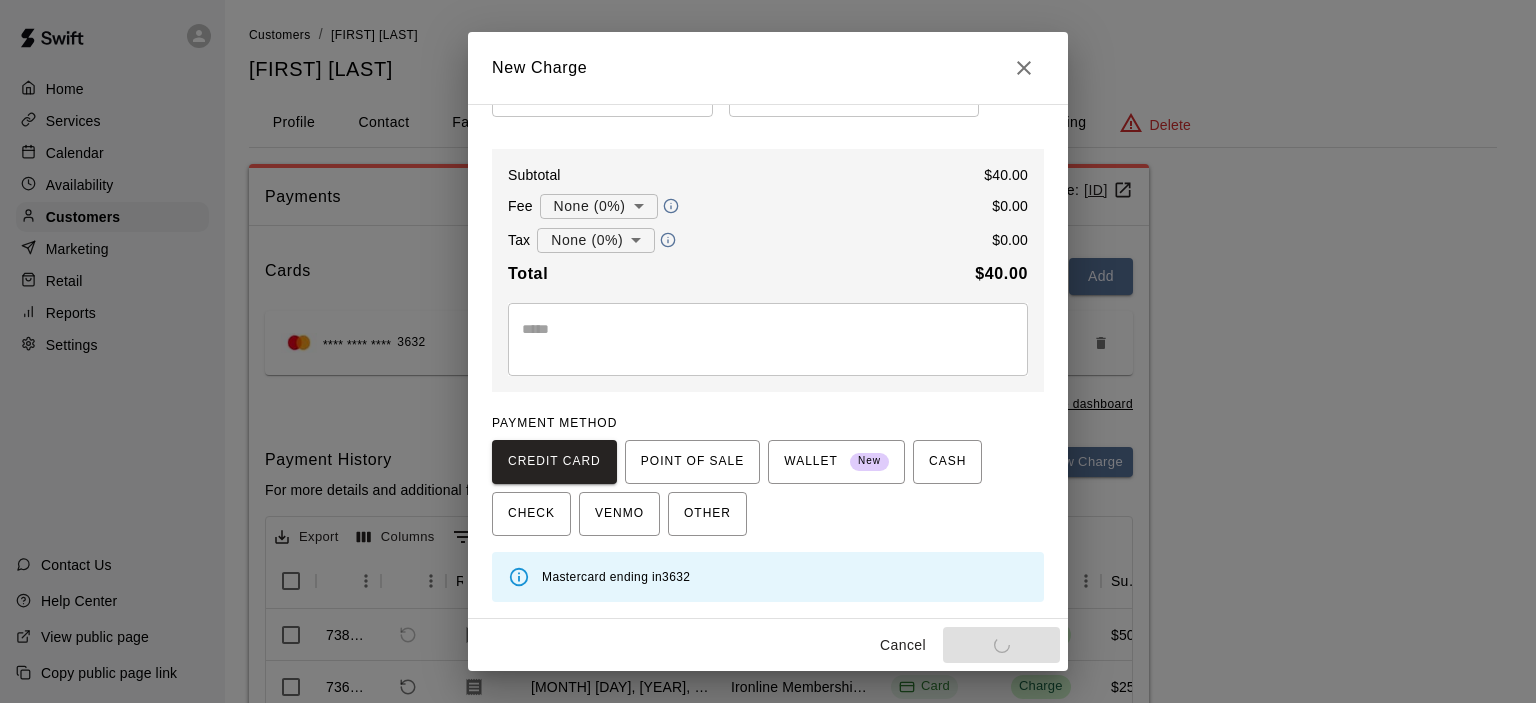 type 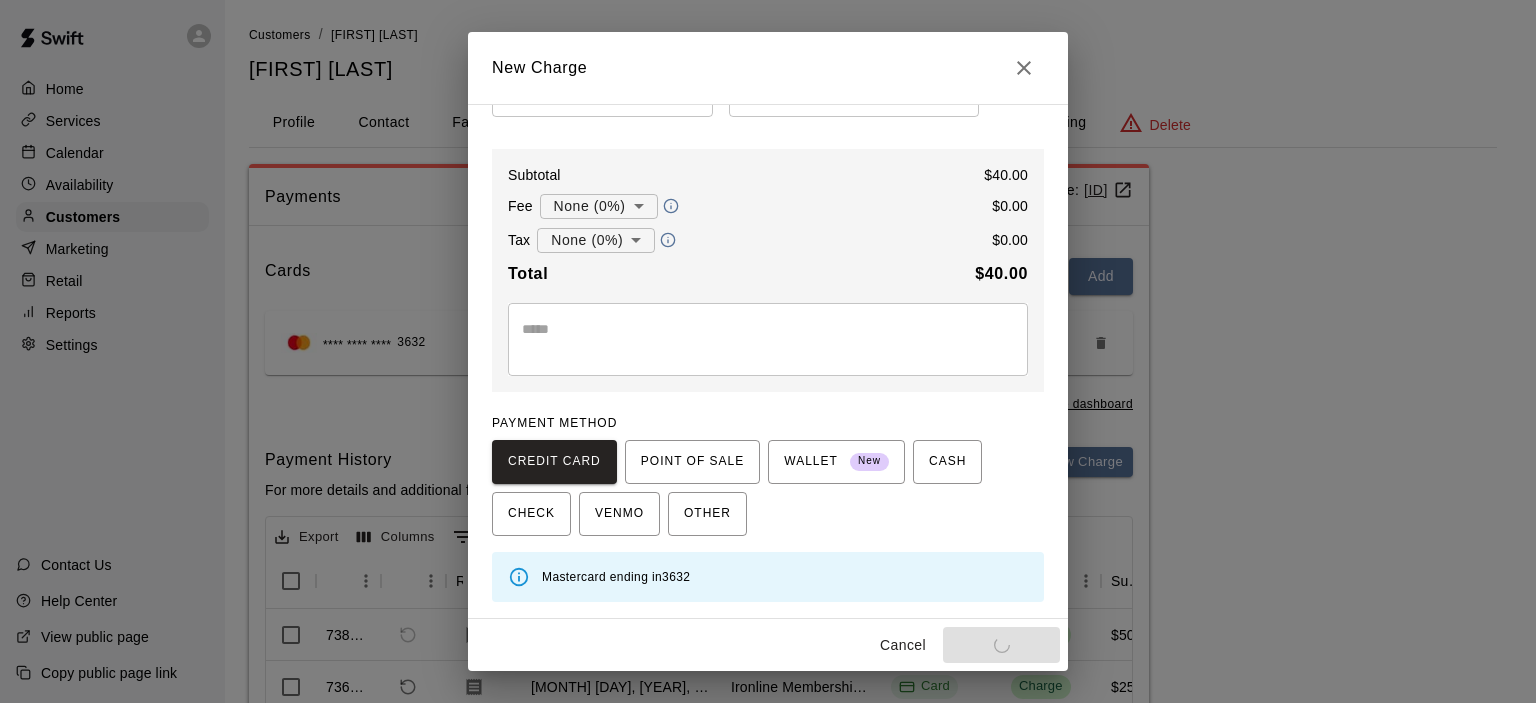 type 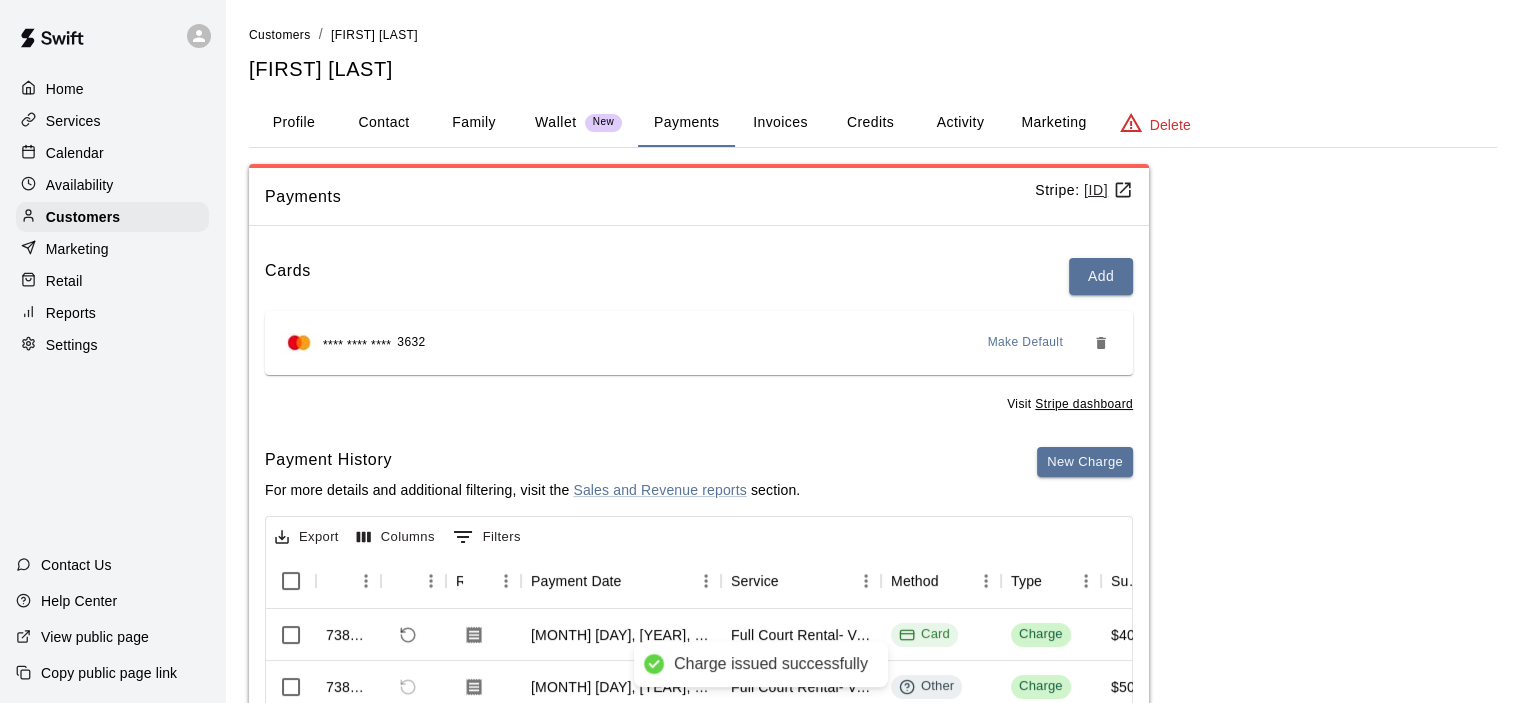 click on "Calendar" at bounding box center (75, 153) 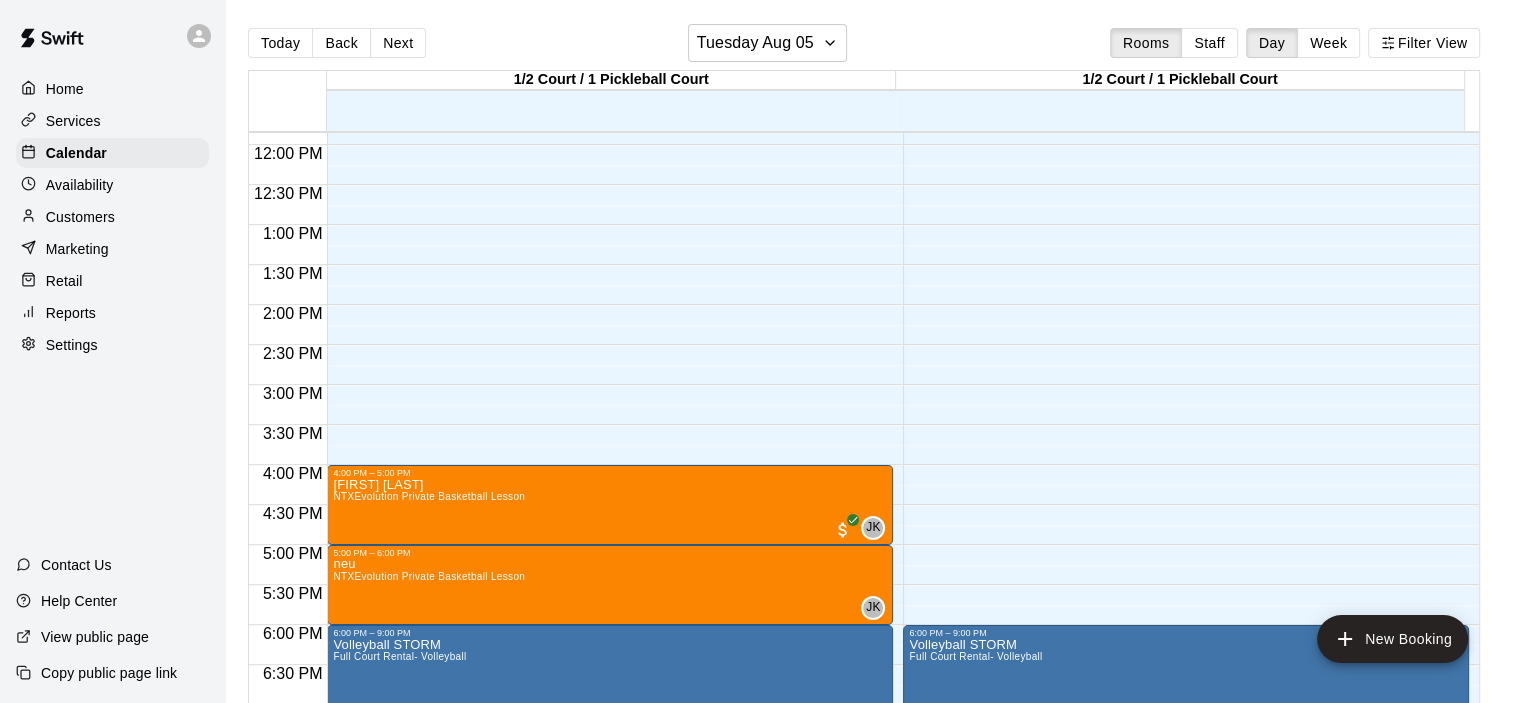 scroll, scrollTop: 926, scrollLeft: 0, axis: vertical 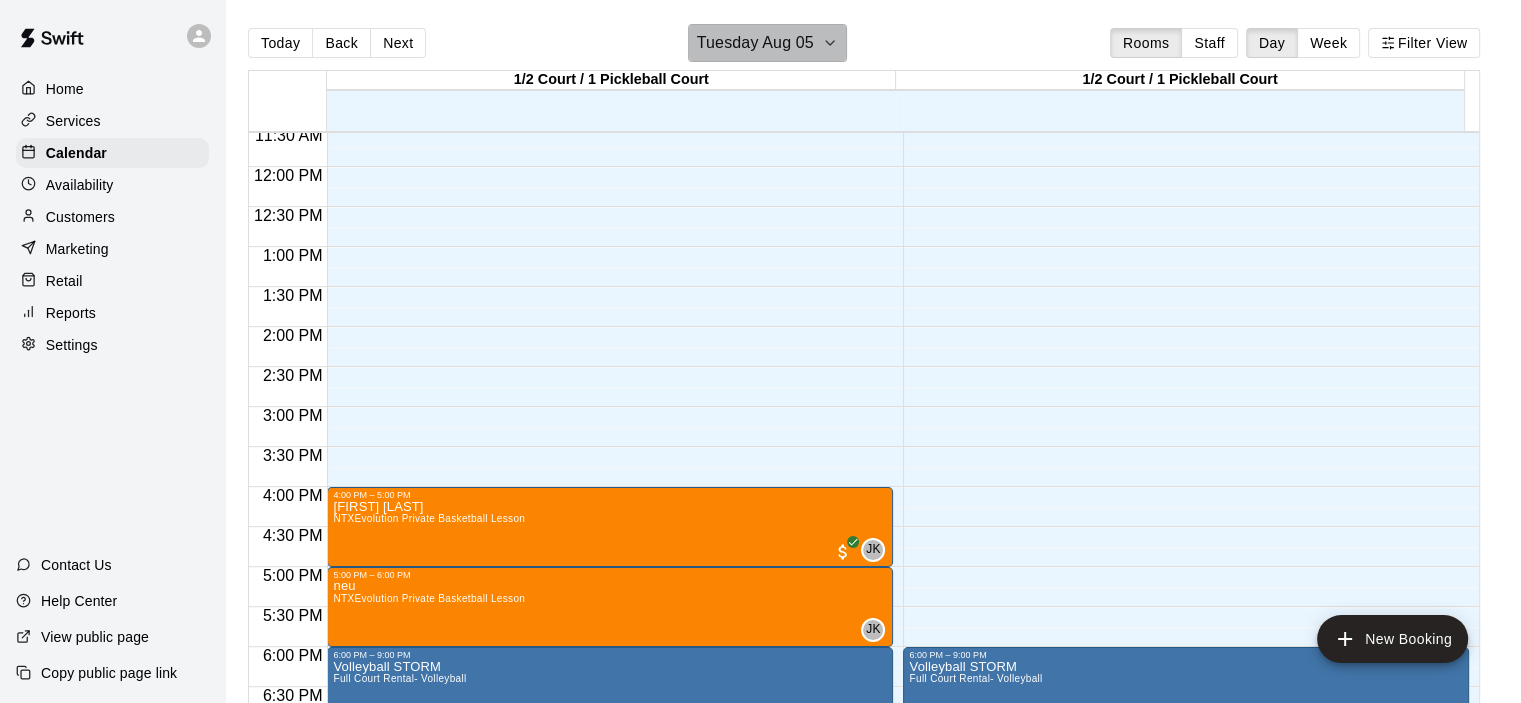 click on "Tuesday Aug 05" at bounding box center [767, 43] 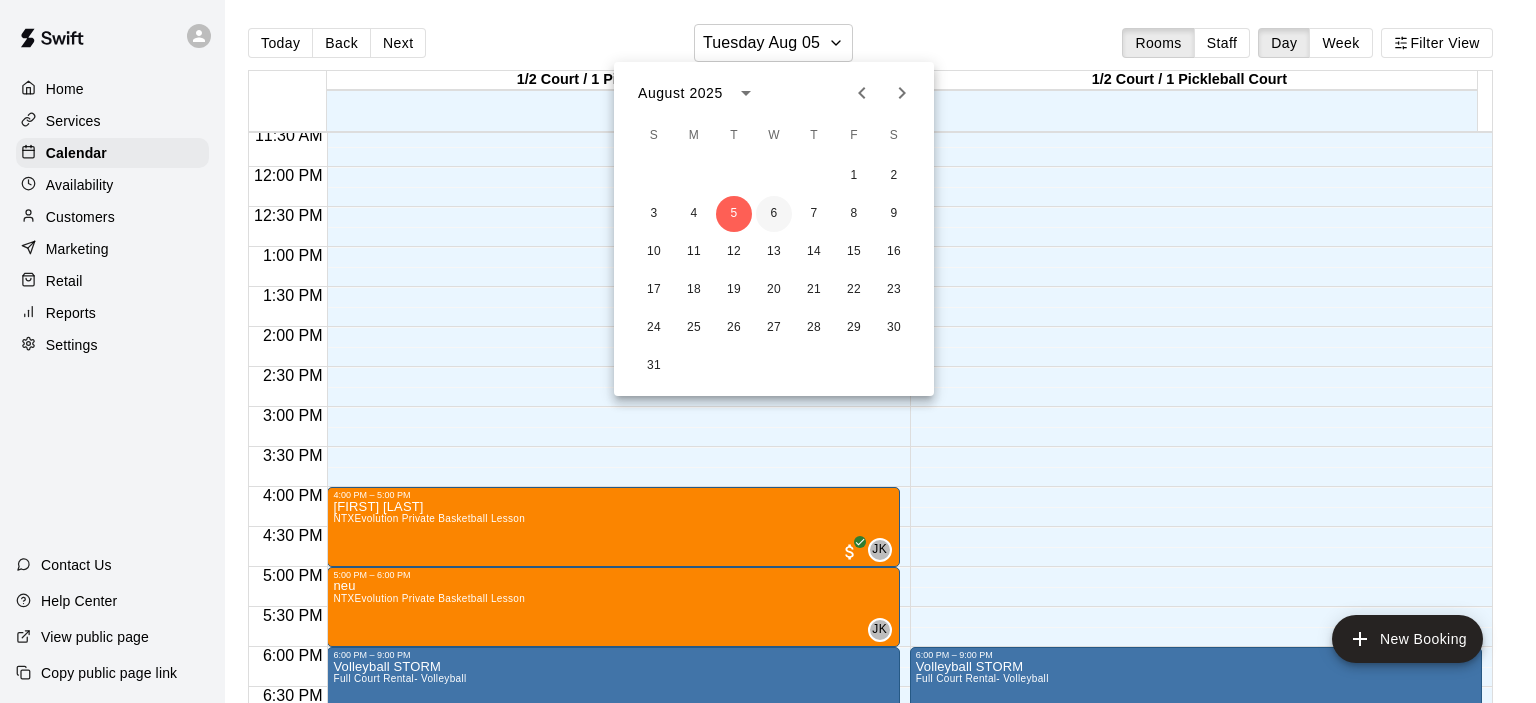 click on "6" at bounding box center [774, 214] 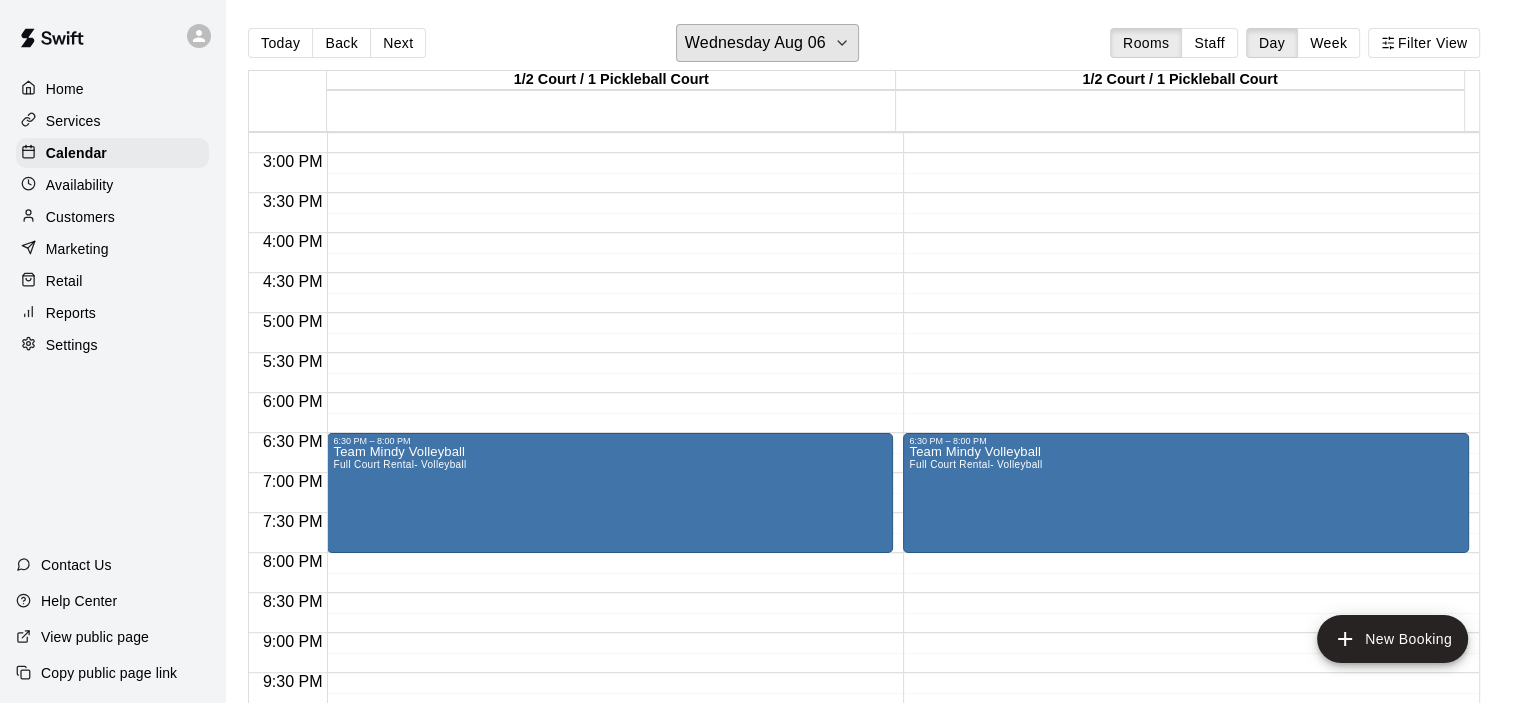 scroll, scrollTop: 1226, scrollLeft: 0, axis: vertical 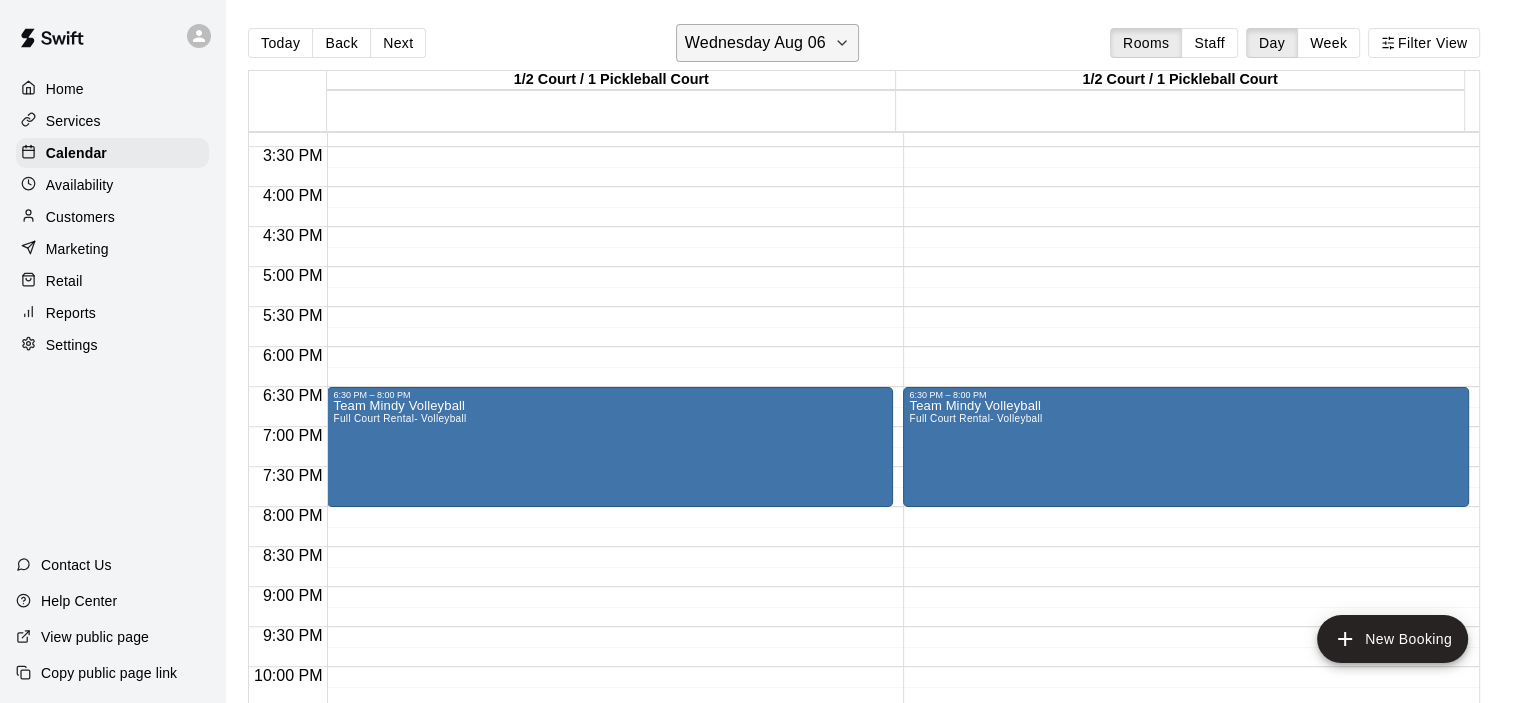 click 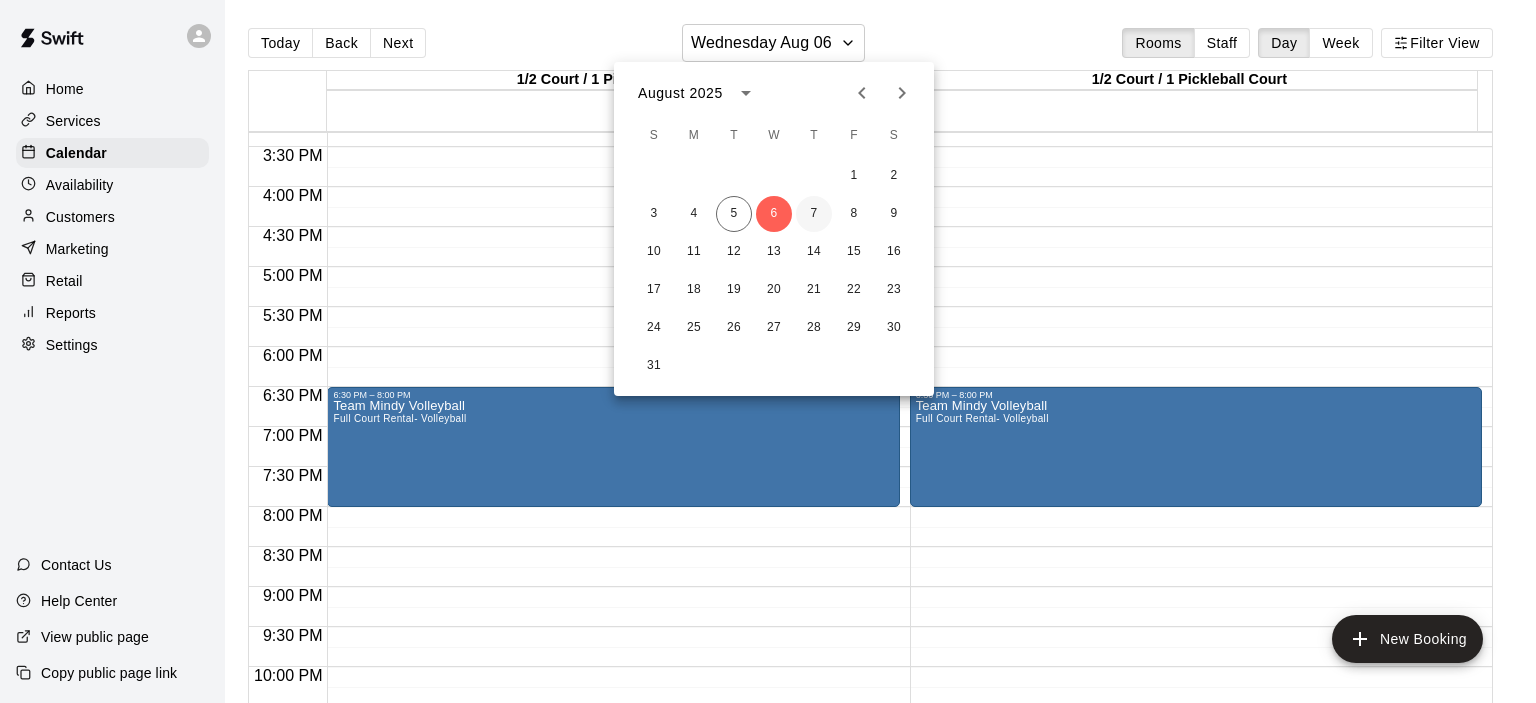 click on "7" at bounding box center [814, 214] 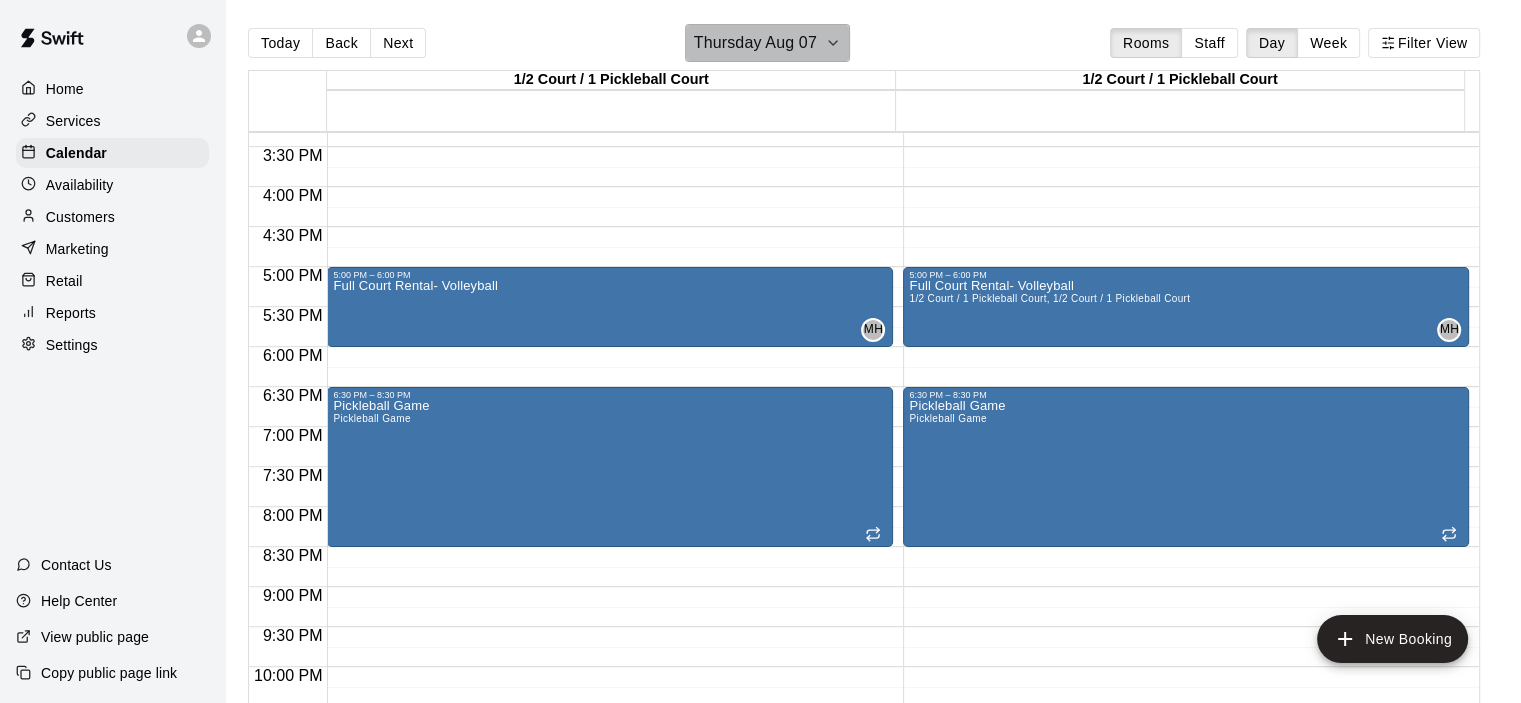 click 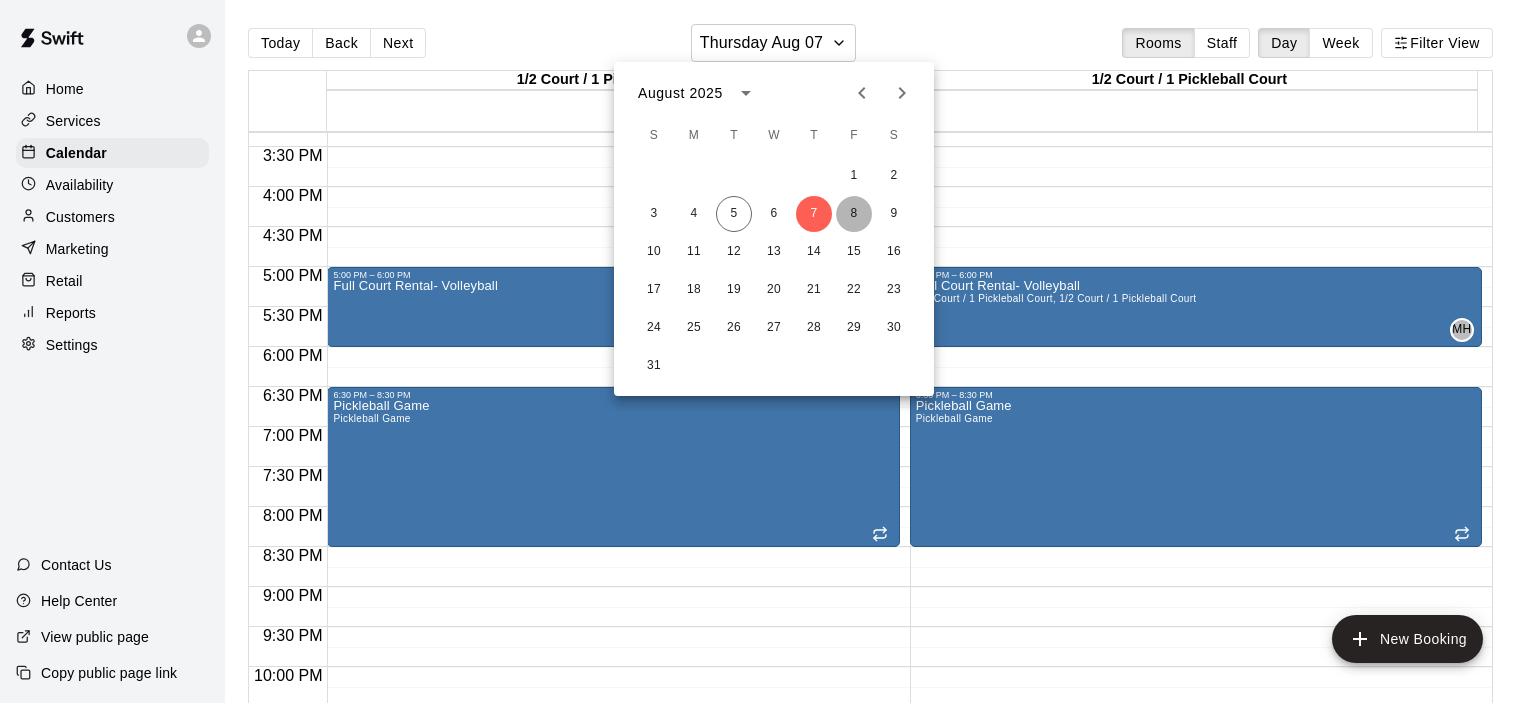 click on "8" at bounding box center (854, 214) 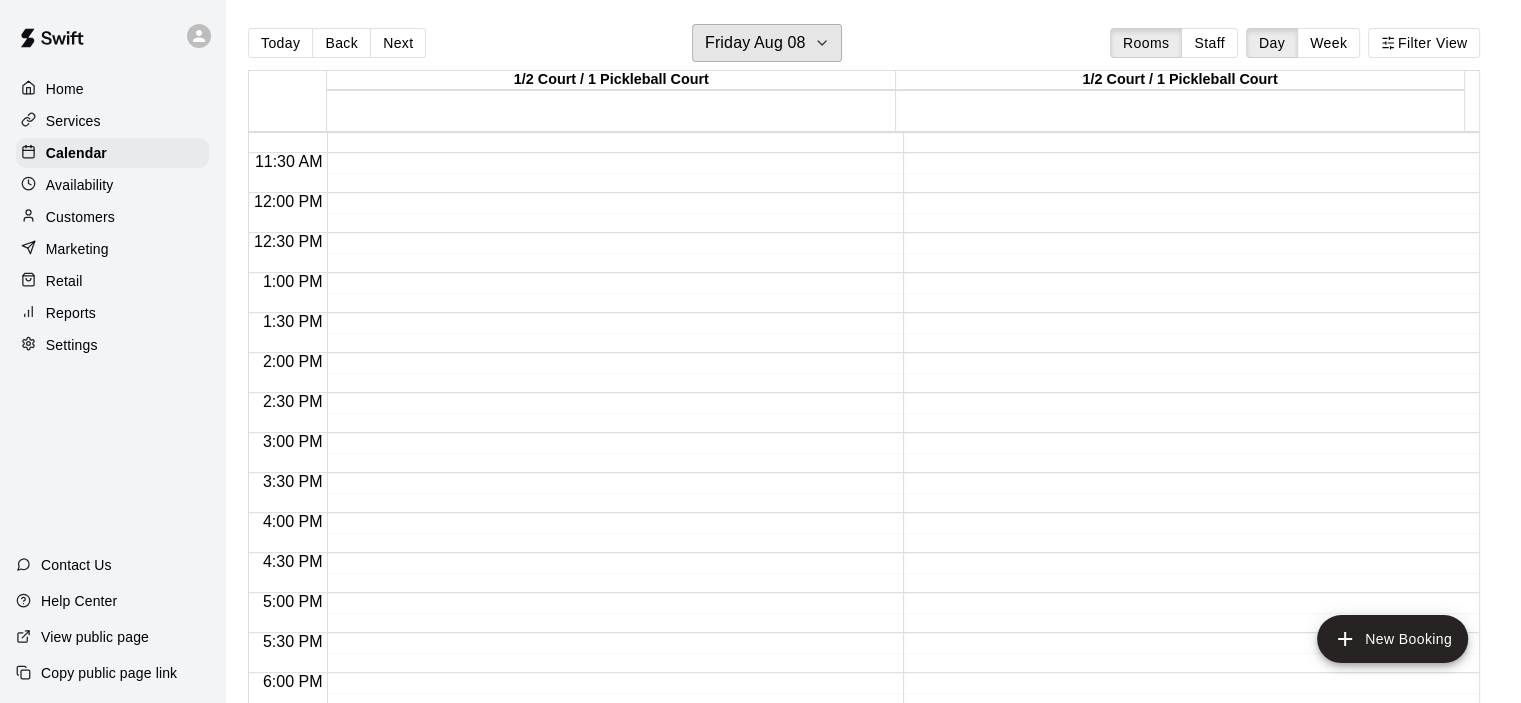 scroll, scrollTop: 1326, scrollLeft: 0, axis: vertical 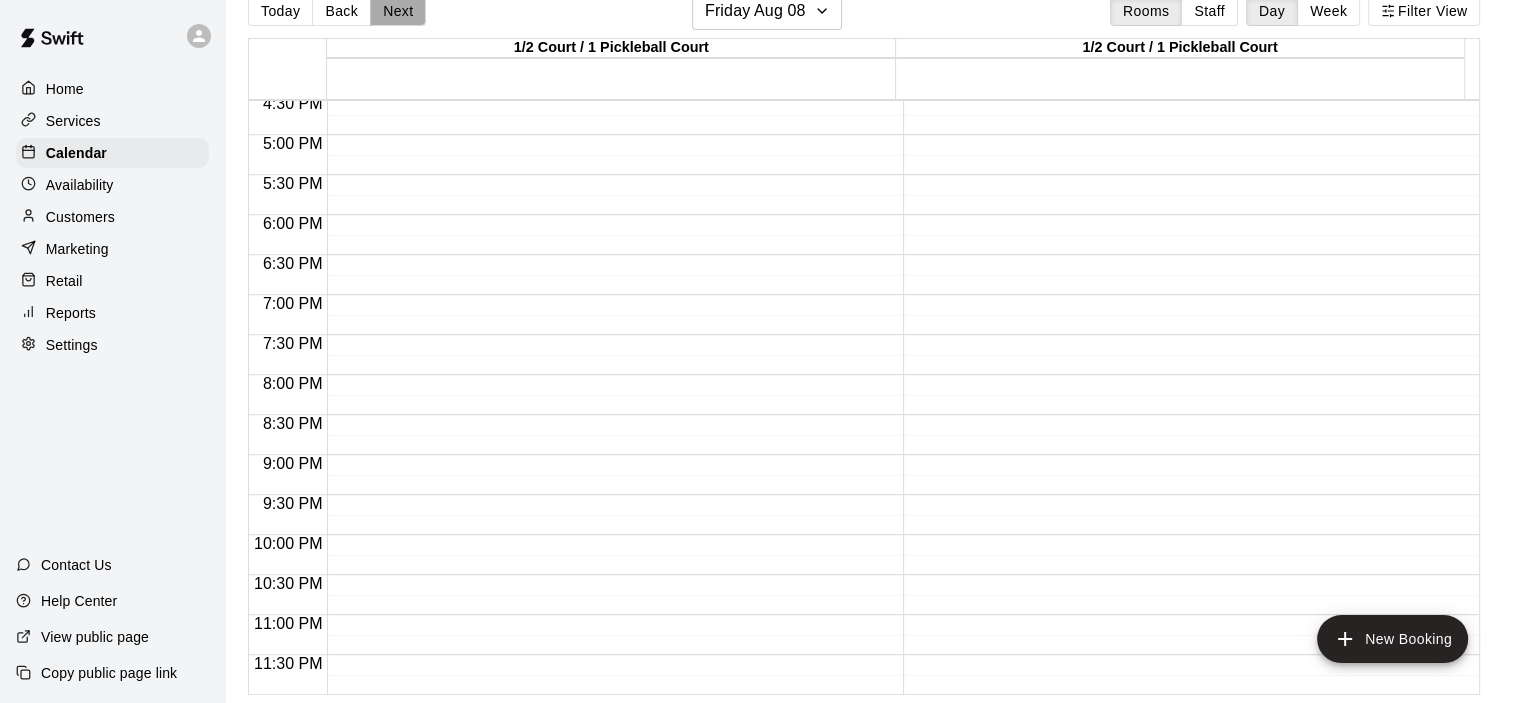 click on "Next" at bounding box center (398, 11) 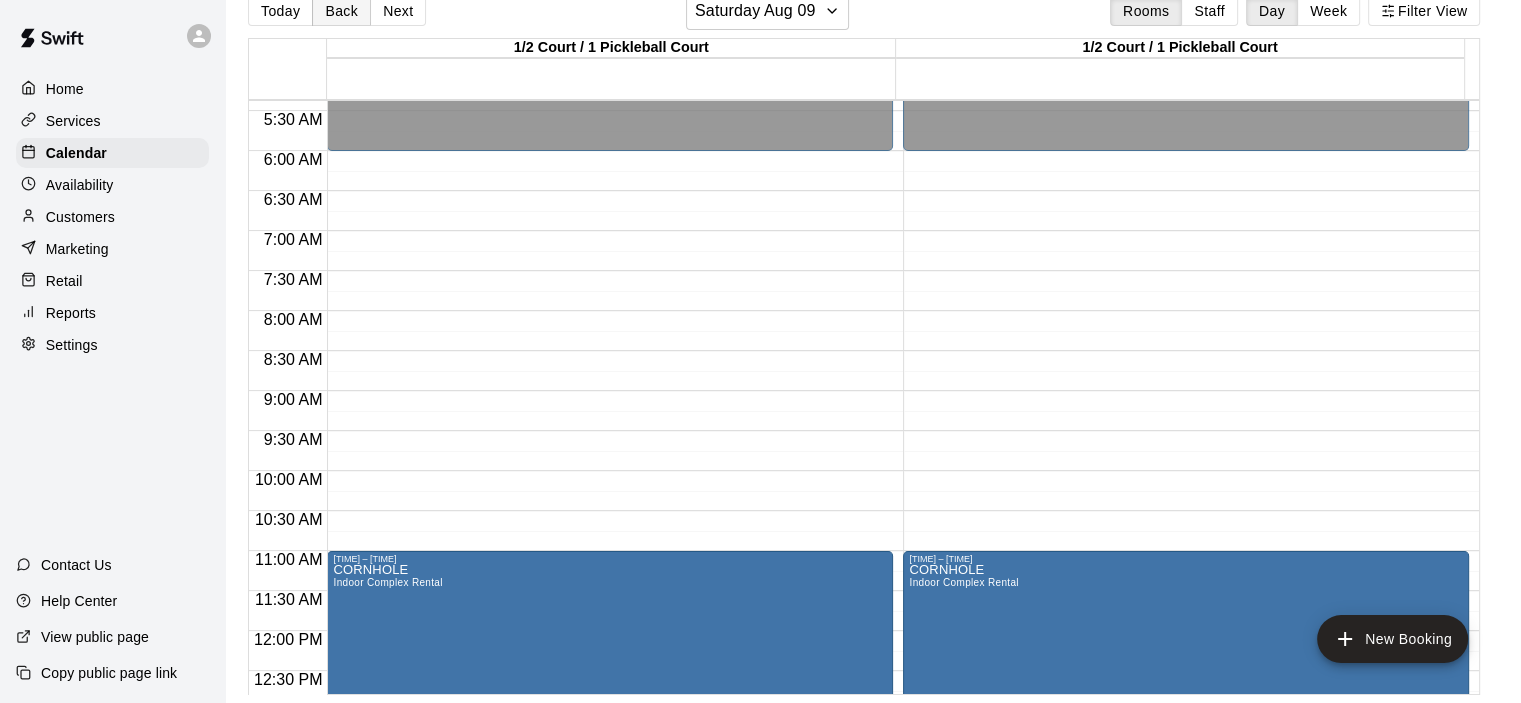 scroll, scrollTop: 426, scrollLeft: 0, axis: vertical 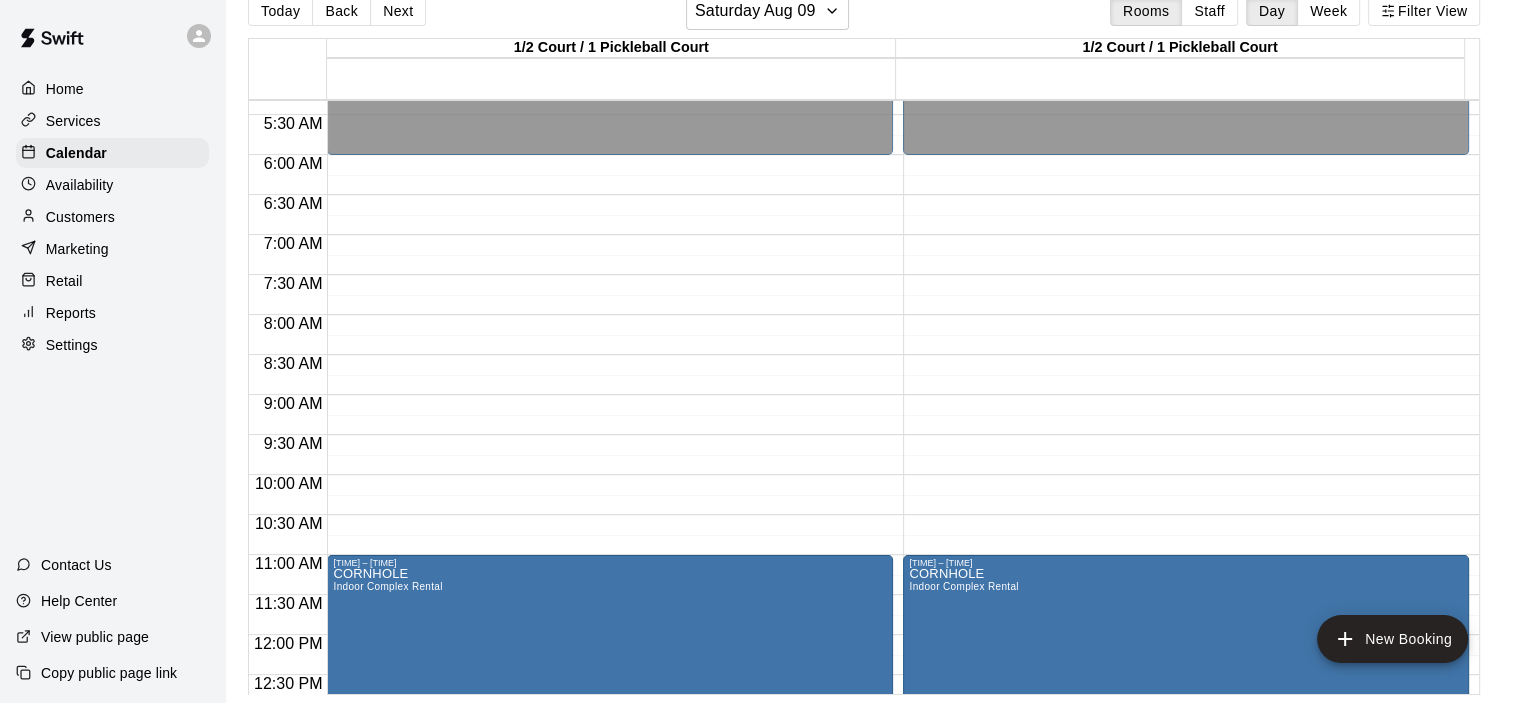 click on "Home" at bounding box center (112, 89) 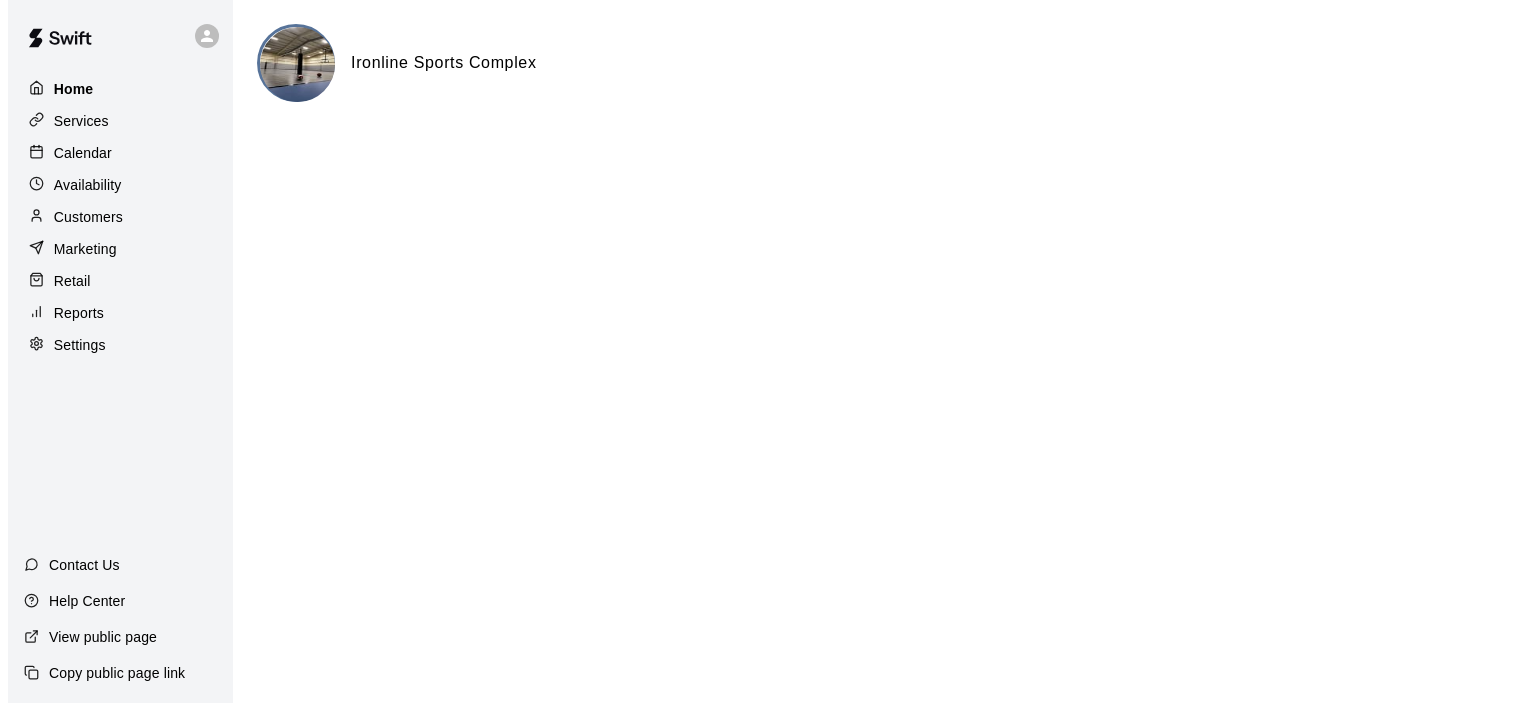 scroll, scrollTop: 0, scrollLeft: 0, axis: both 